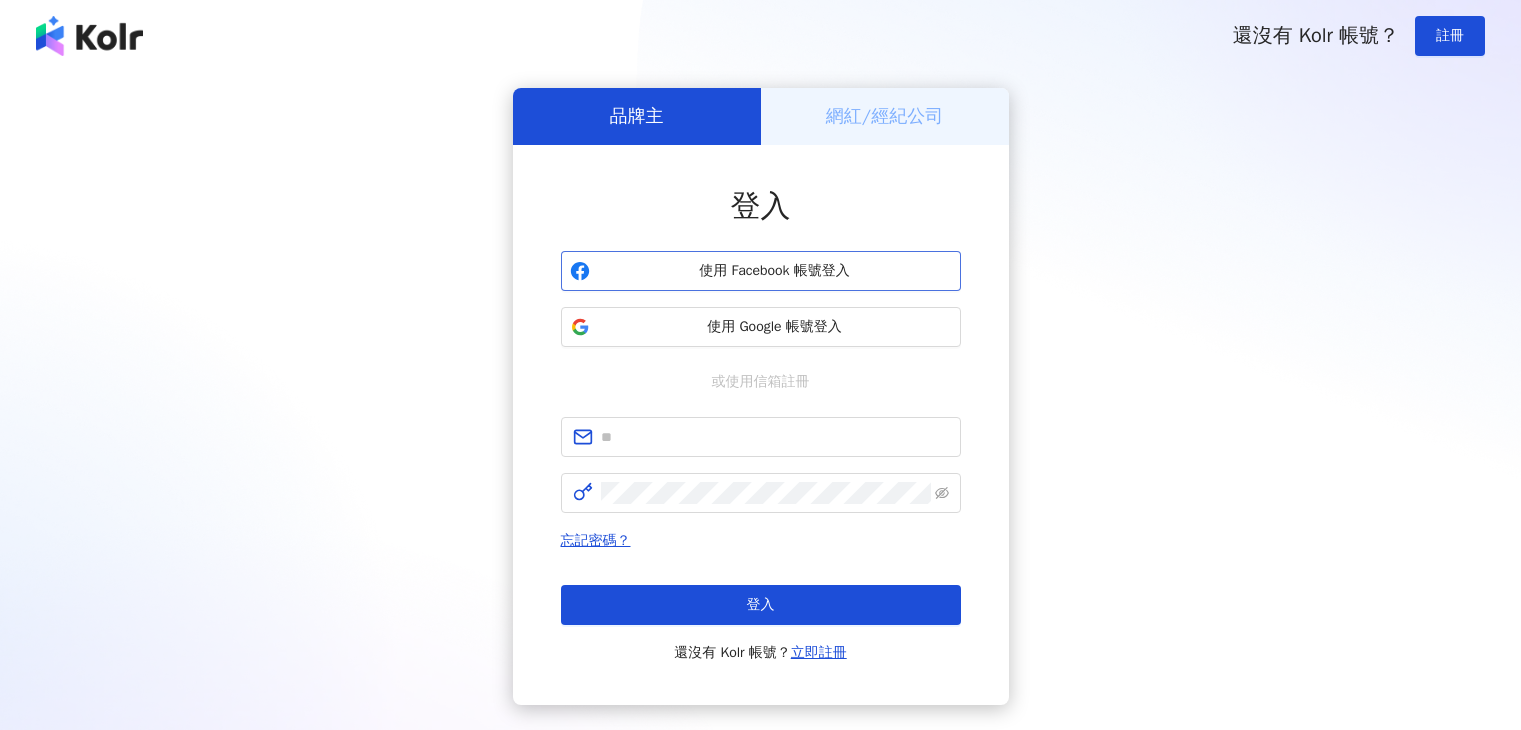 scroll, scrollTop: 0, scrollLeft: 0, axis: both 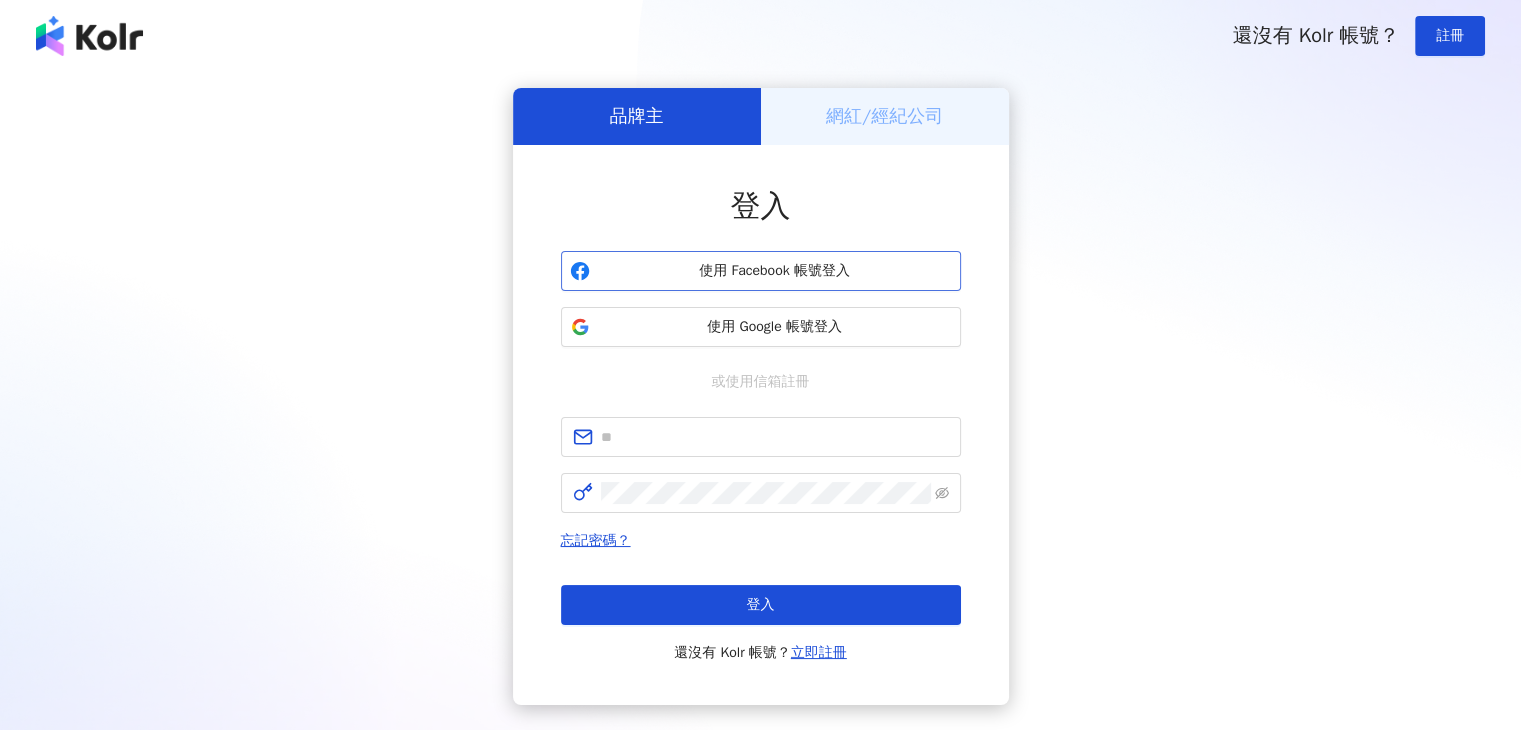 click on "使用 Facebook 帳號登入" at bounding box center (775, 271) 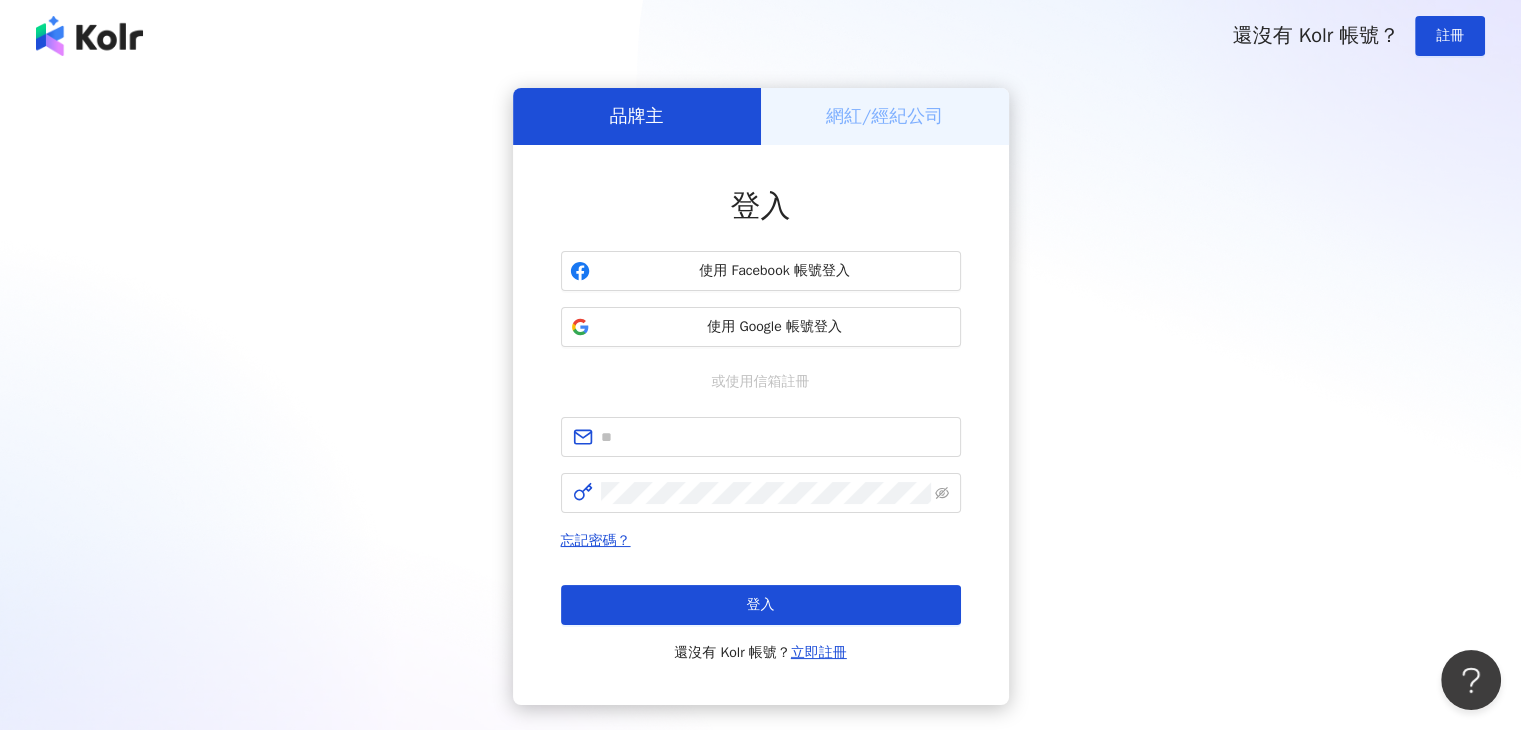 scroll, scrollTop: 0, scrollLeft: 0, axis: both 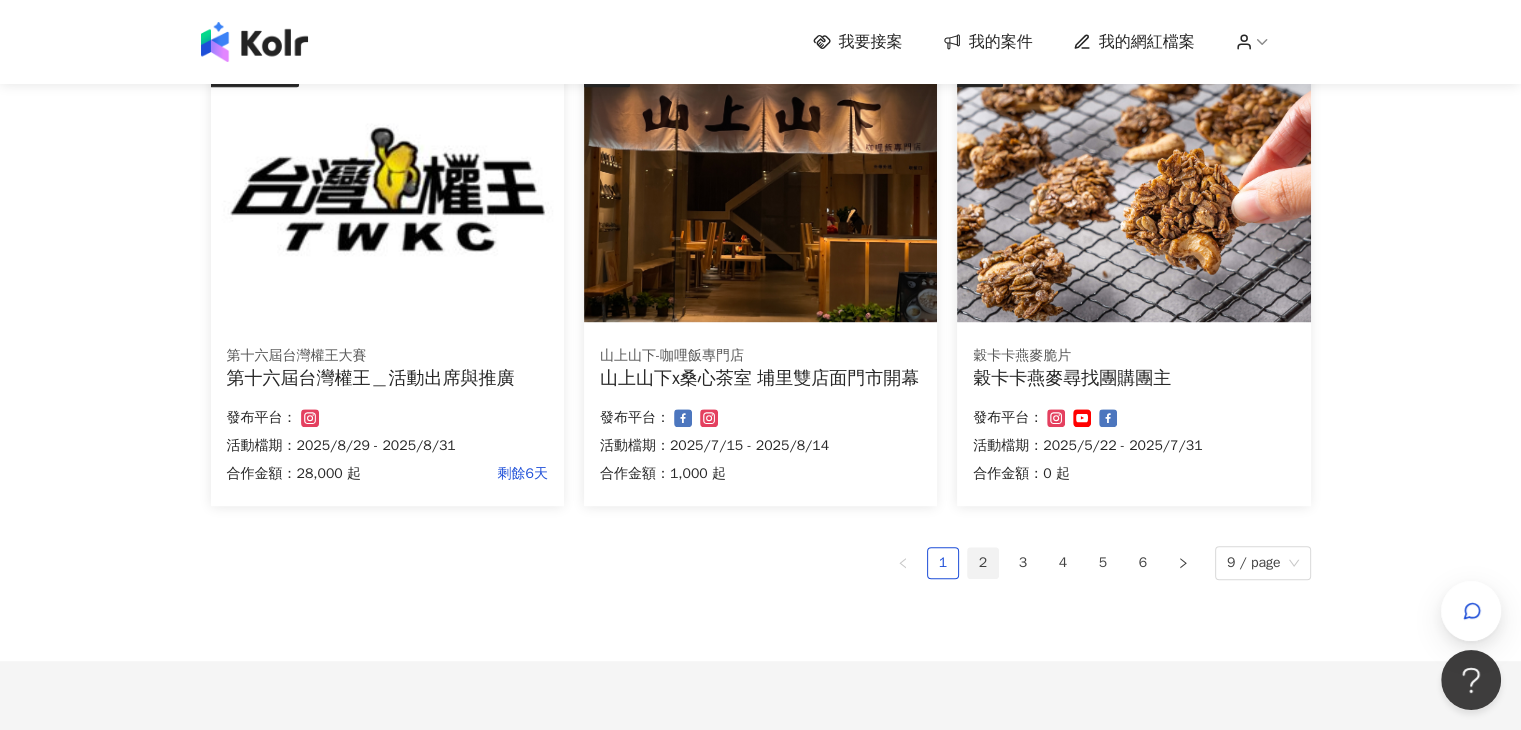 click on "2" at bounding box center [983, 563] 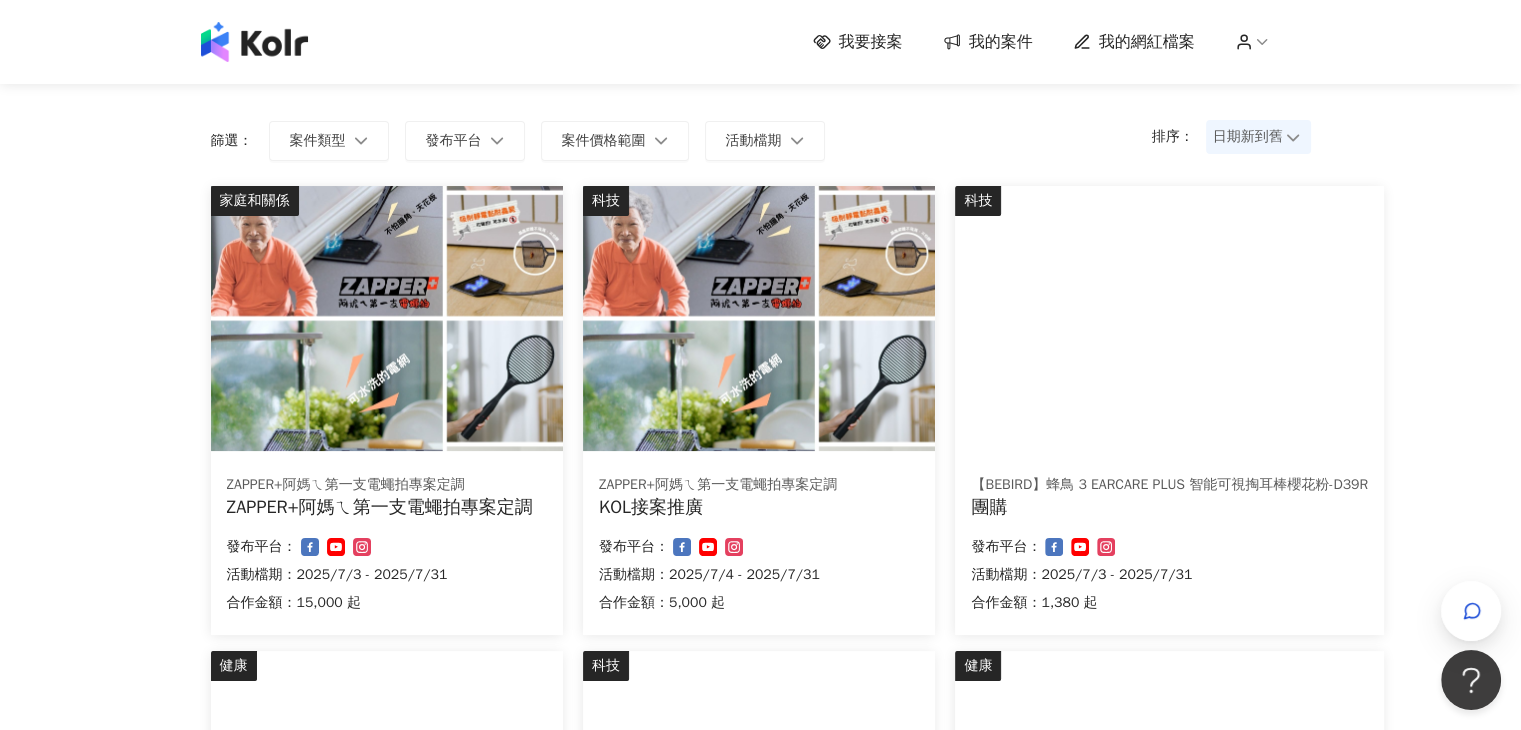 scroll, scrollTop: 118, scrollLeft: 0, axis: vertical 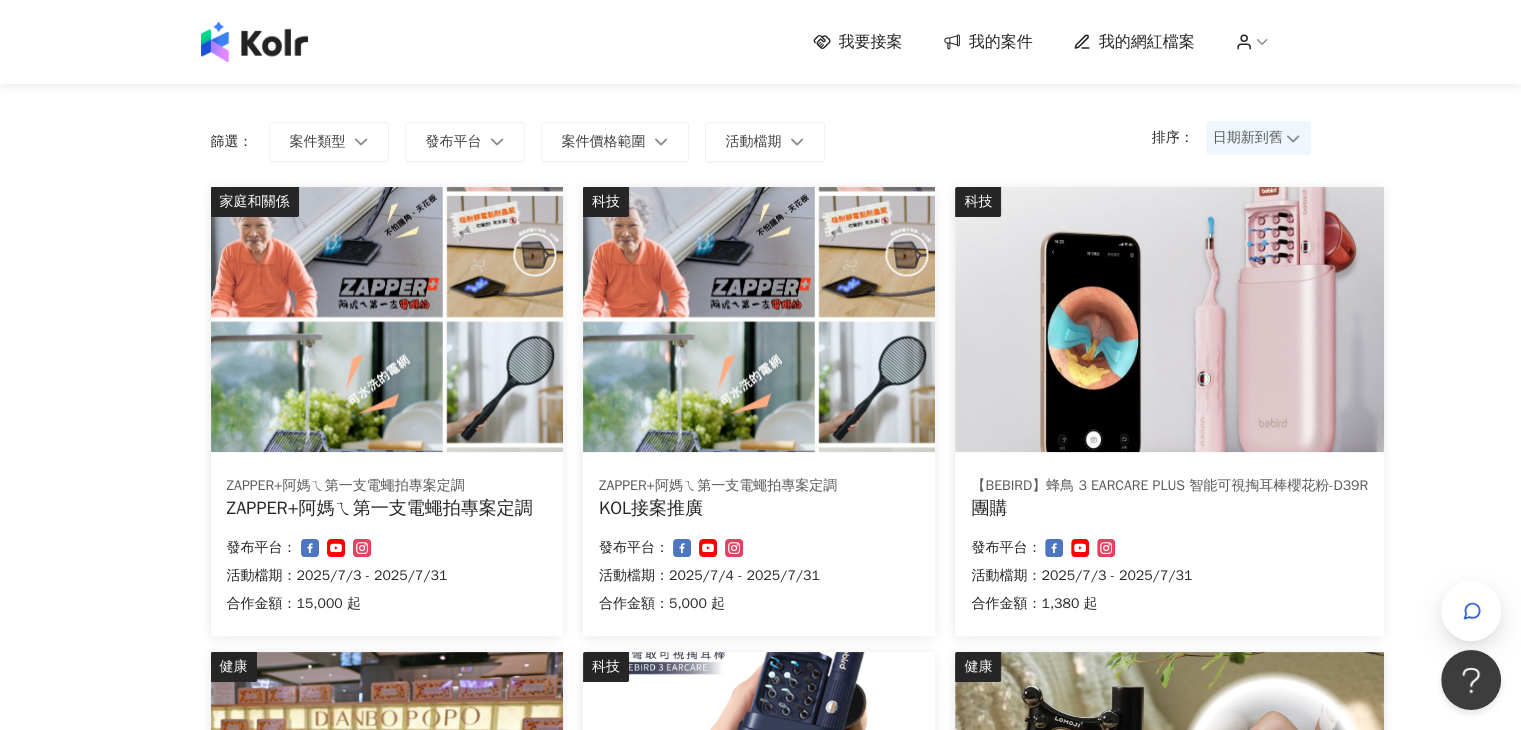 click at bounding box center [759, 319] 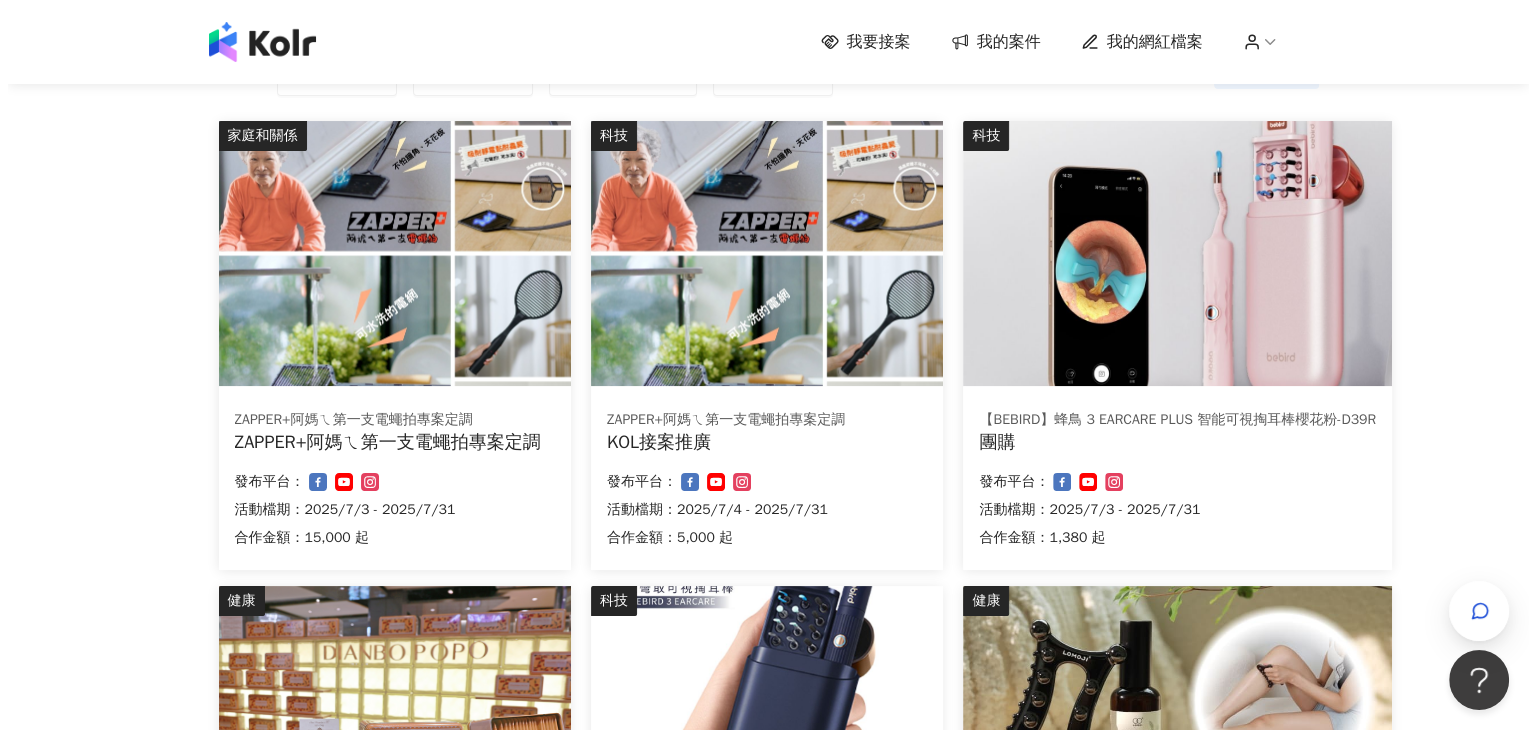 scroll, scrollTop: 185, scrollLeft: 0, axis: vertical 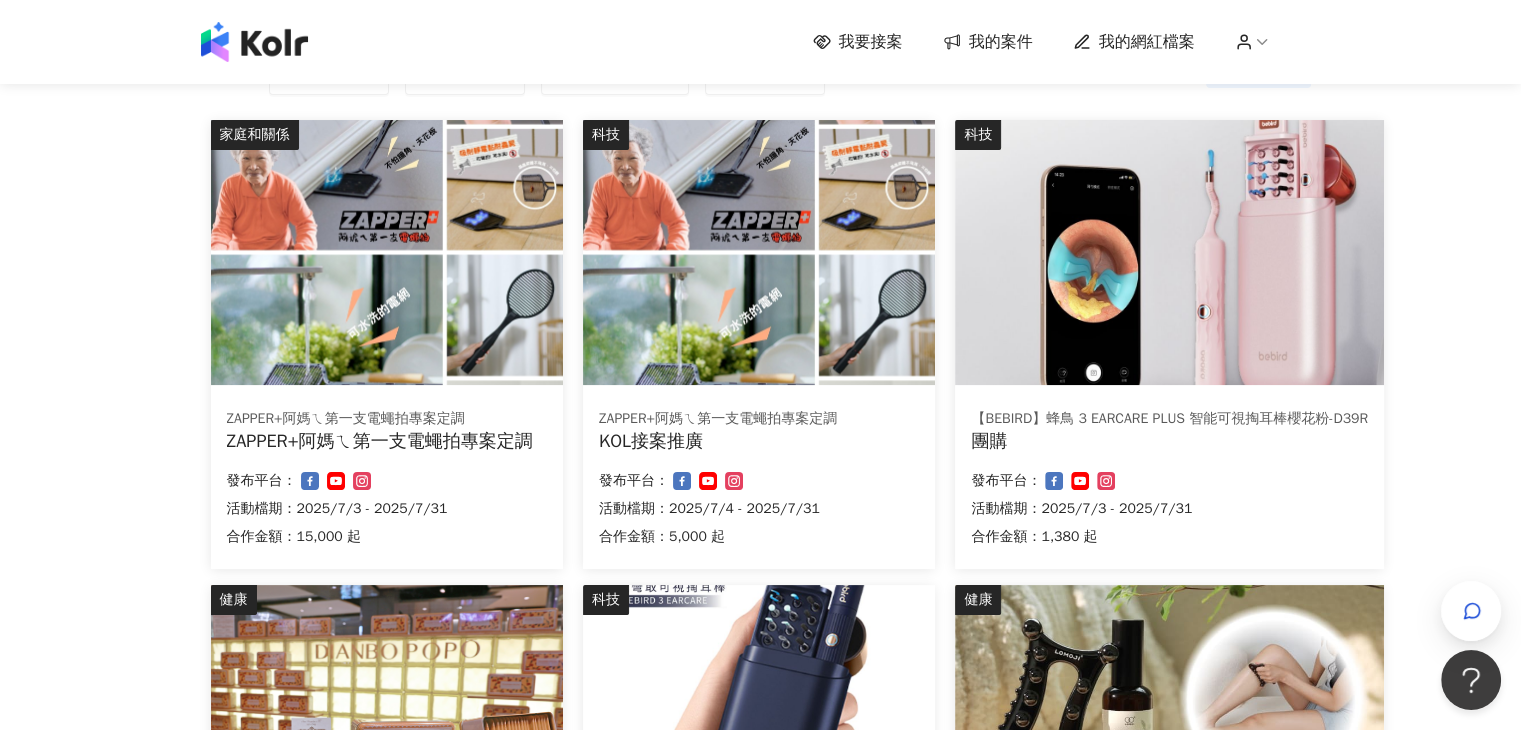 click at bounding box center (759, 252) 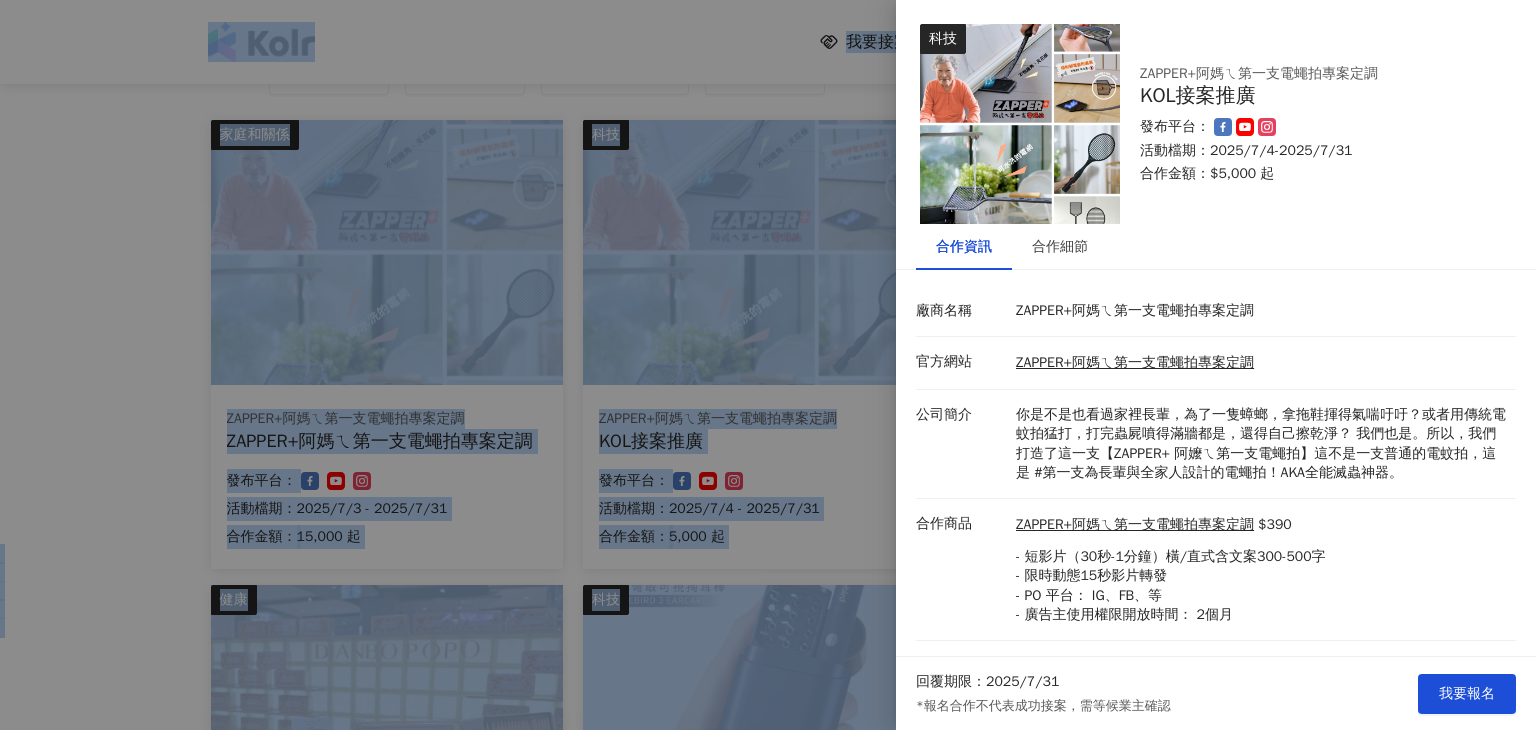 click at bounding box center (768, 365) 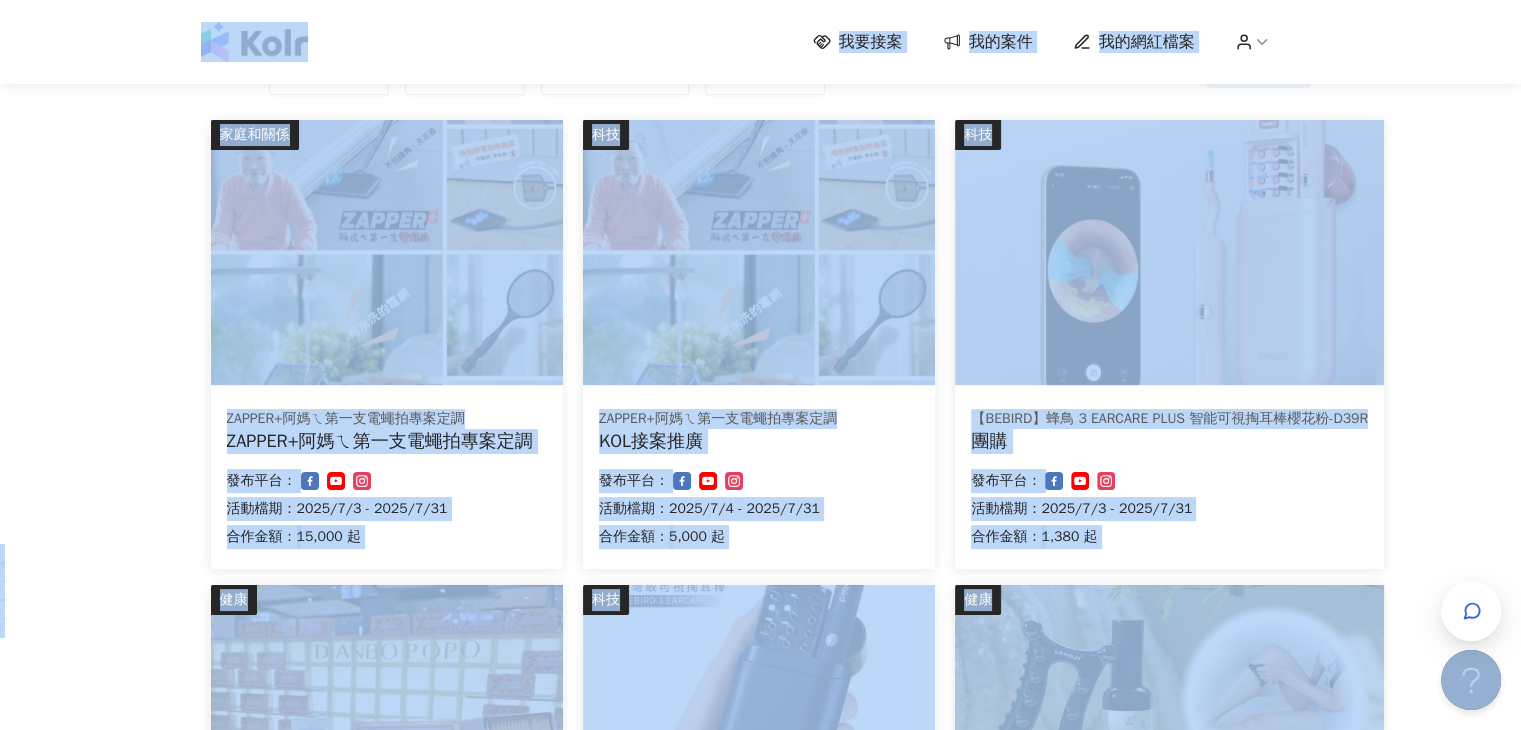 click at bounding box center (759, 252) 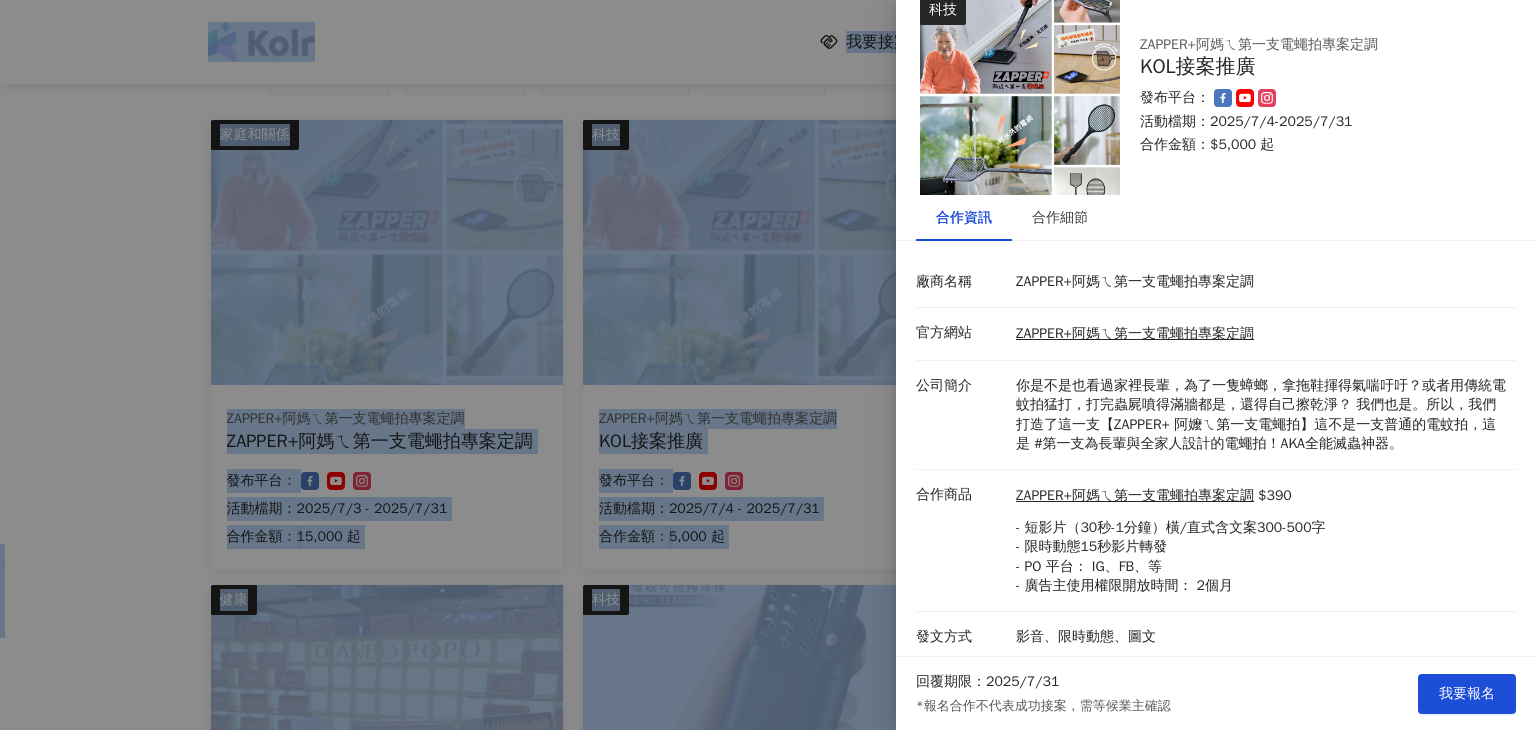 scroll, scrollTop: 33, scrollLeft: 0, axis: vertical 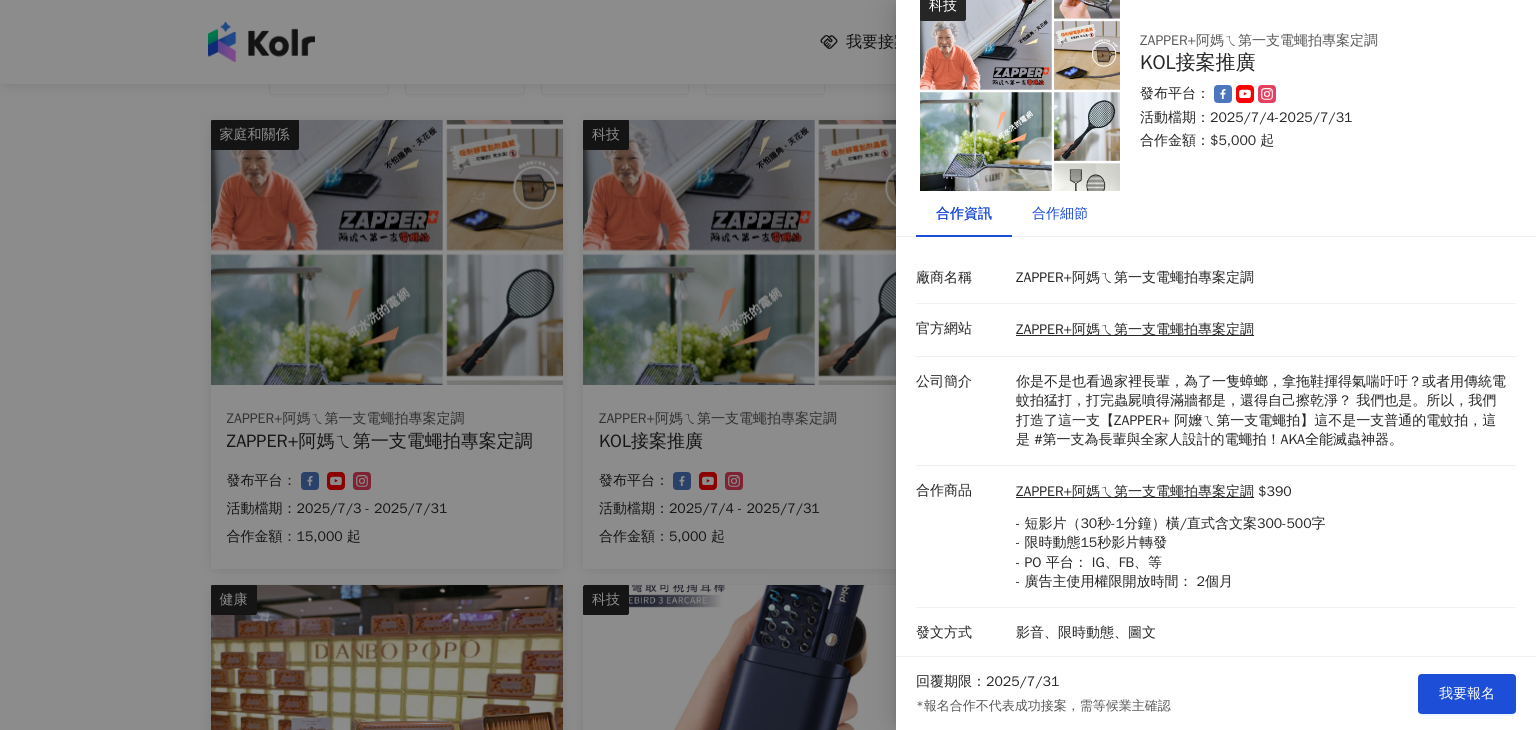 click on "合作細節" at bounding box center (1060, 214) 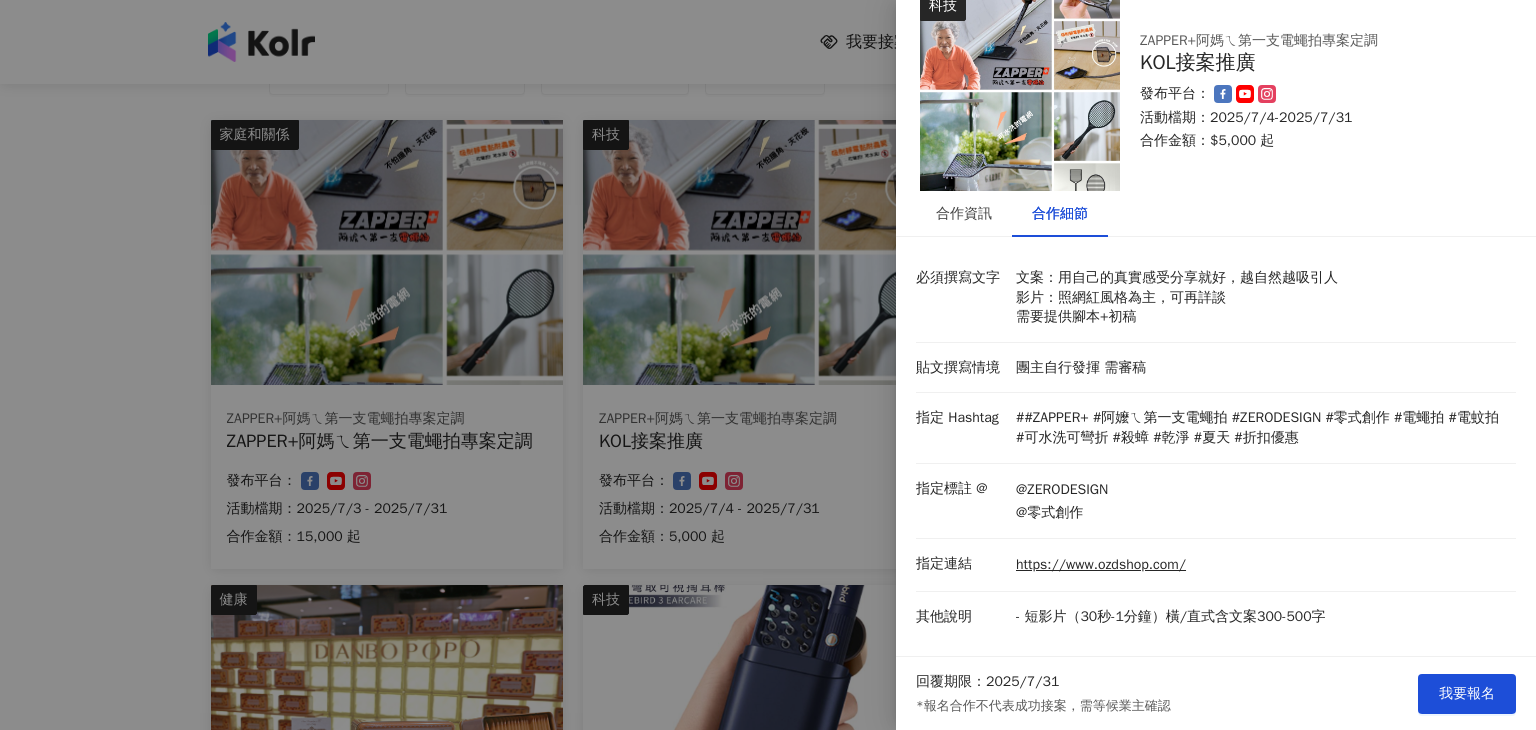 click at bounding box center (768, 365) 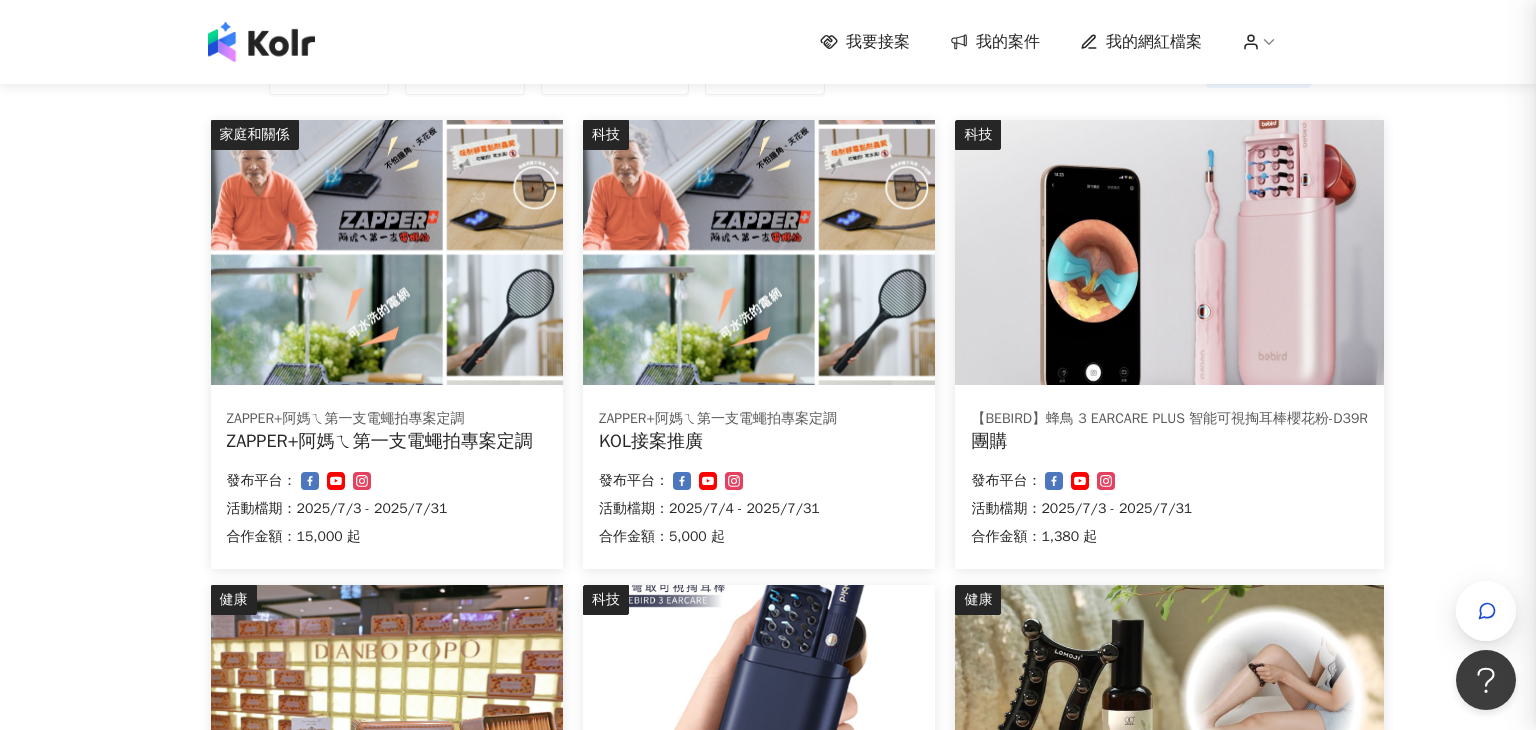 scroll, scrollTop: 0, scrollLeft: 0, axis: both 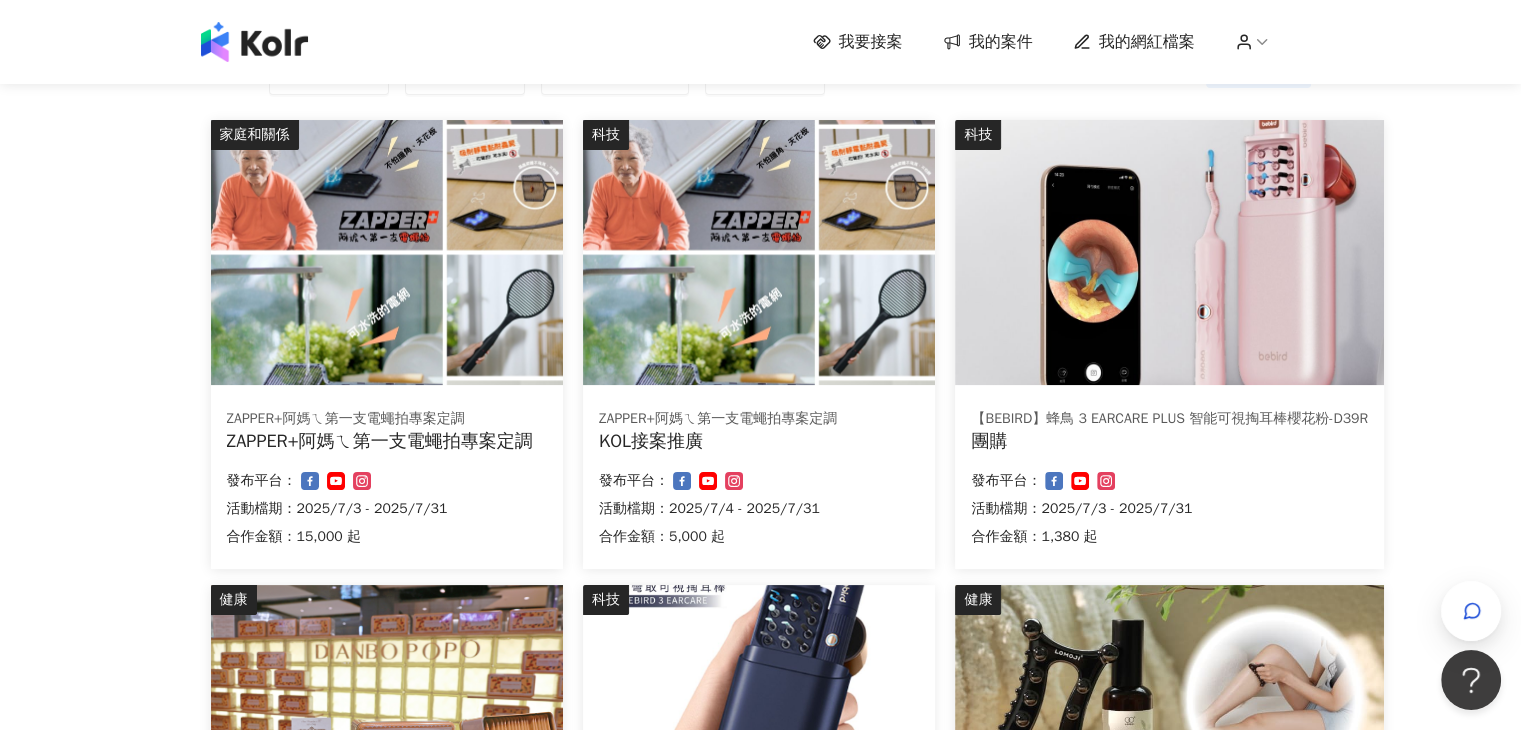 click at bounding box center (387, 252) 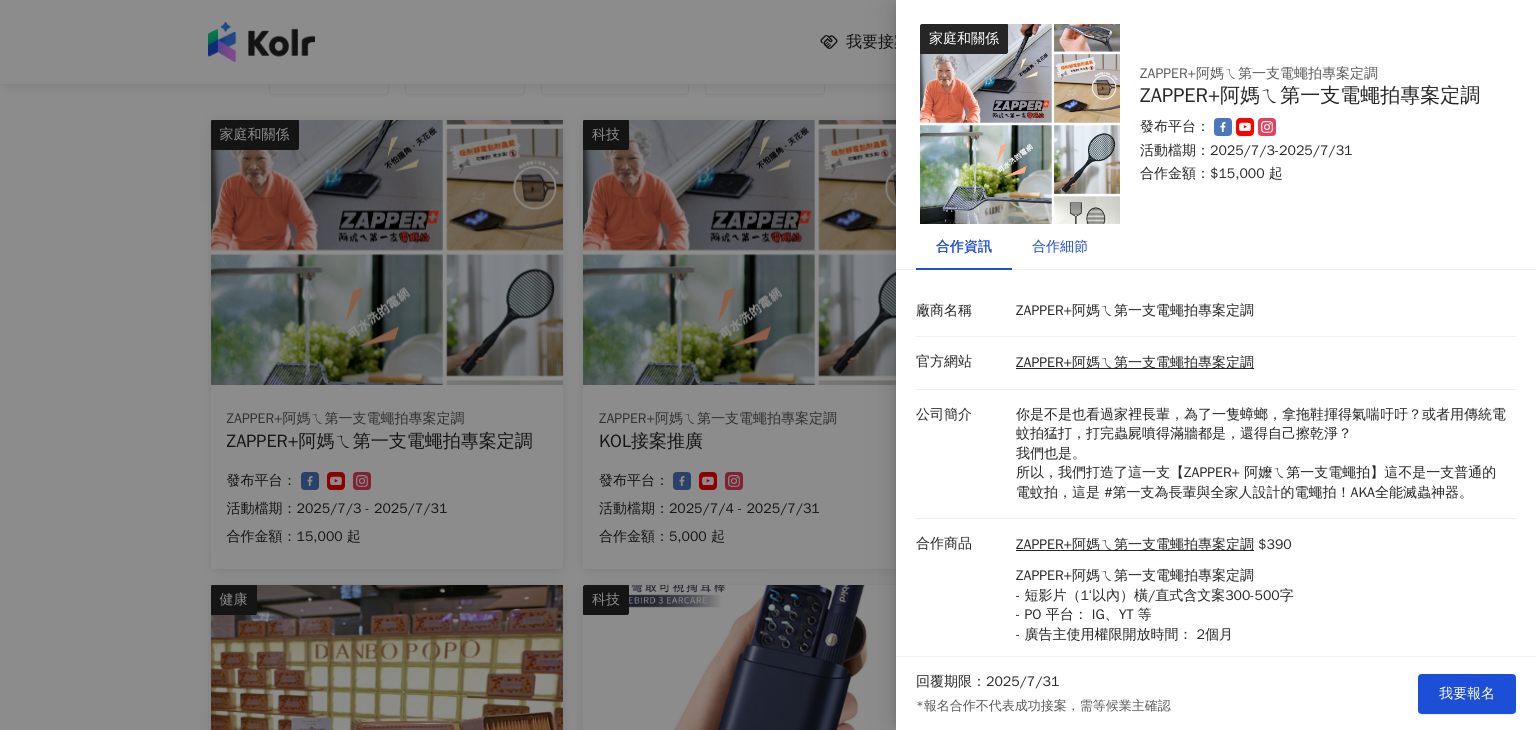 click on "合作細節" at bounding box center (1060, 247) 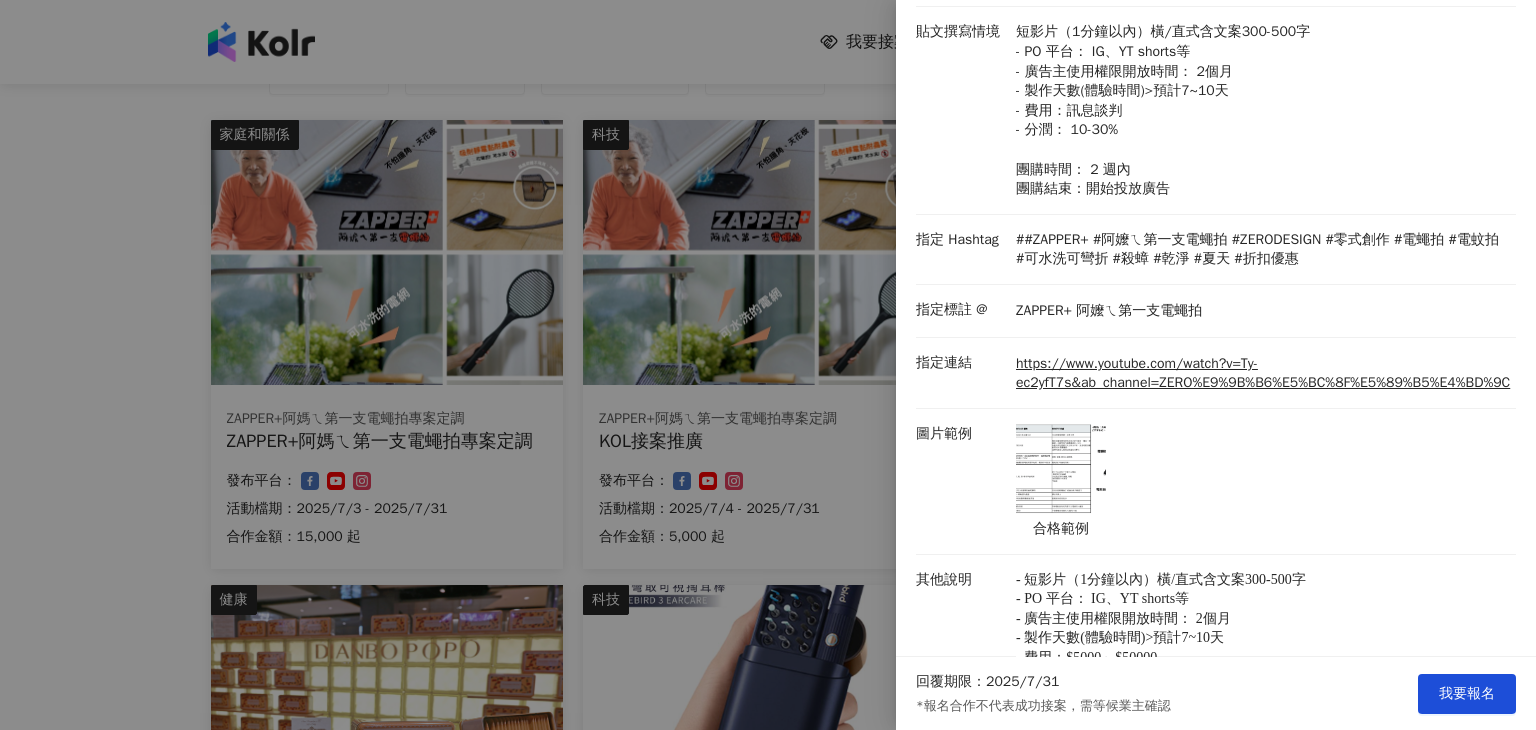 scroll, scrollTop: 638, scrollLeft: 0, axis: vertical 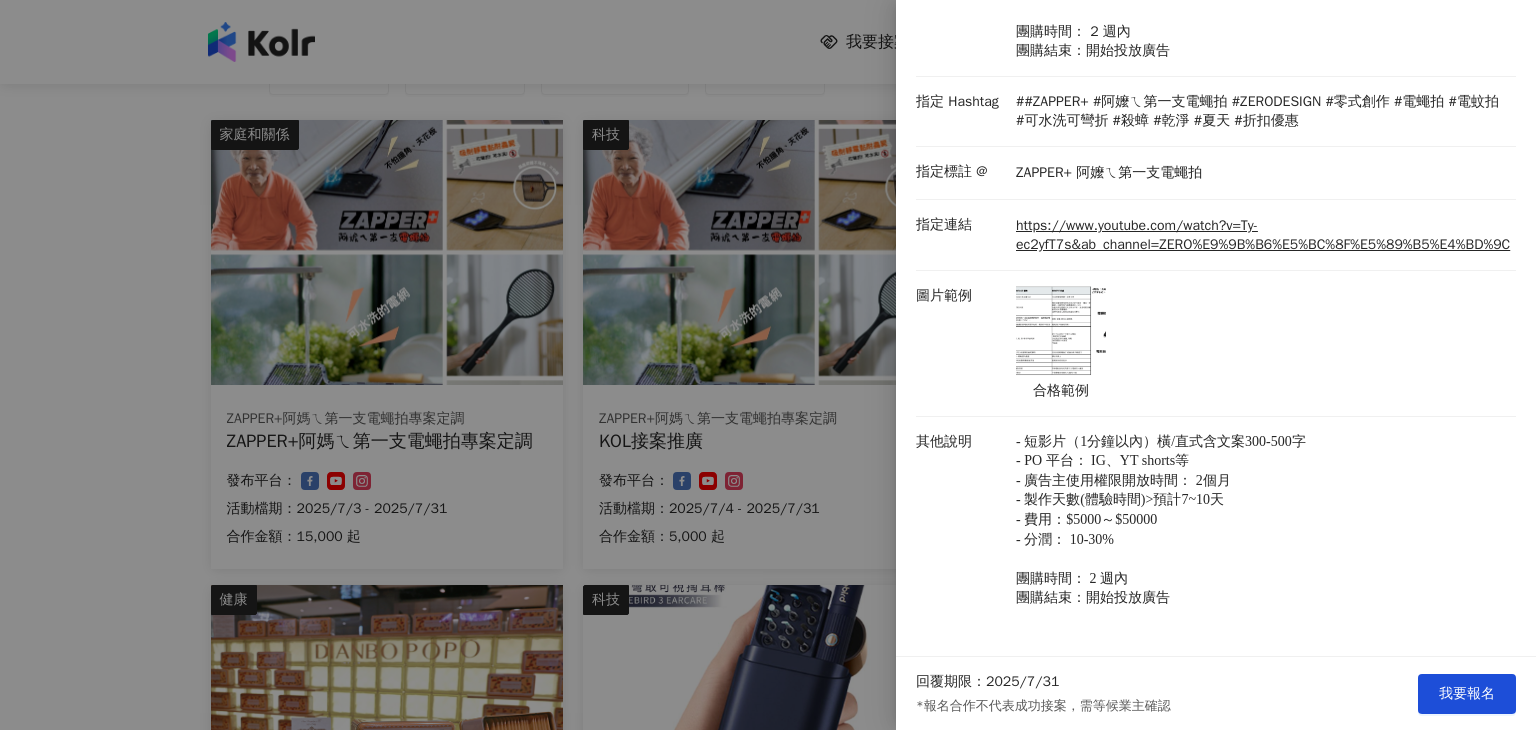 click at bounding box center [1061, 331] 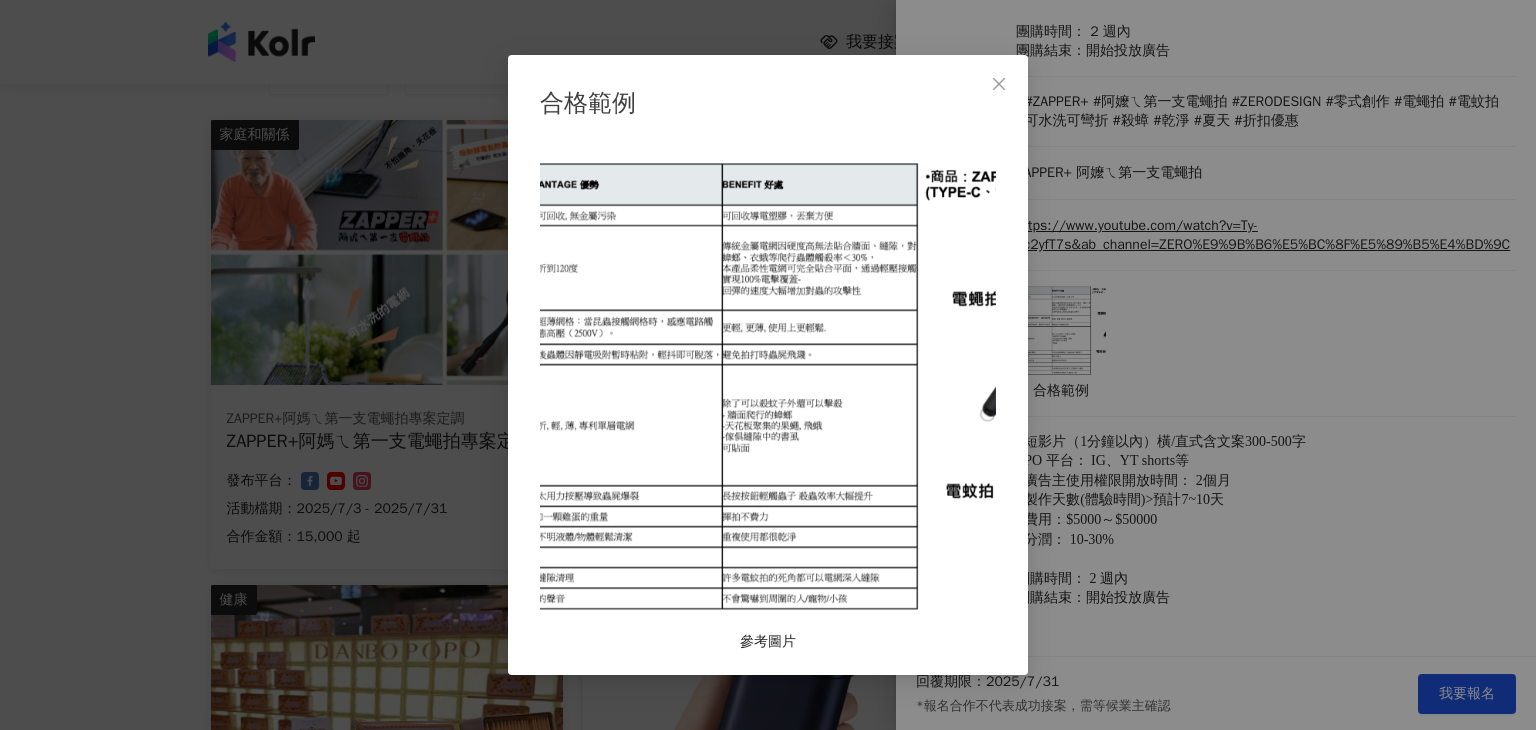 click on "合格範例 參考圖片" at bounding box center (768, 365) 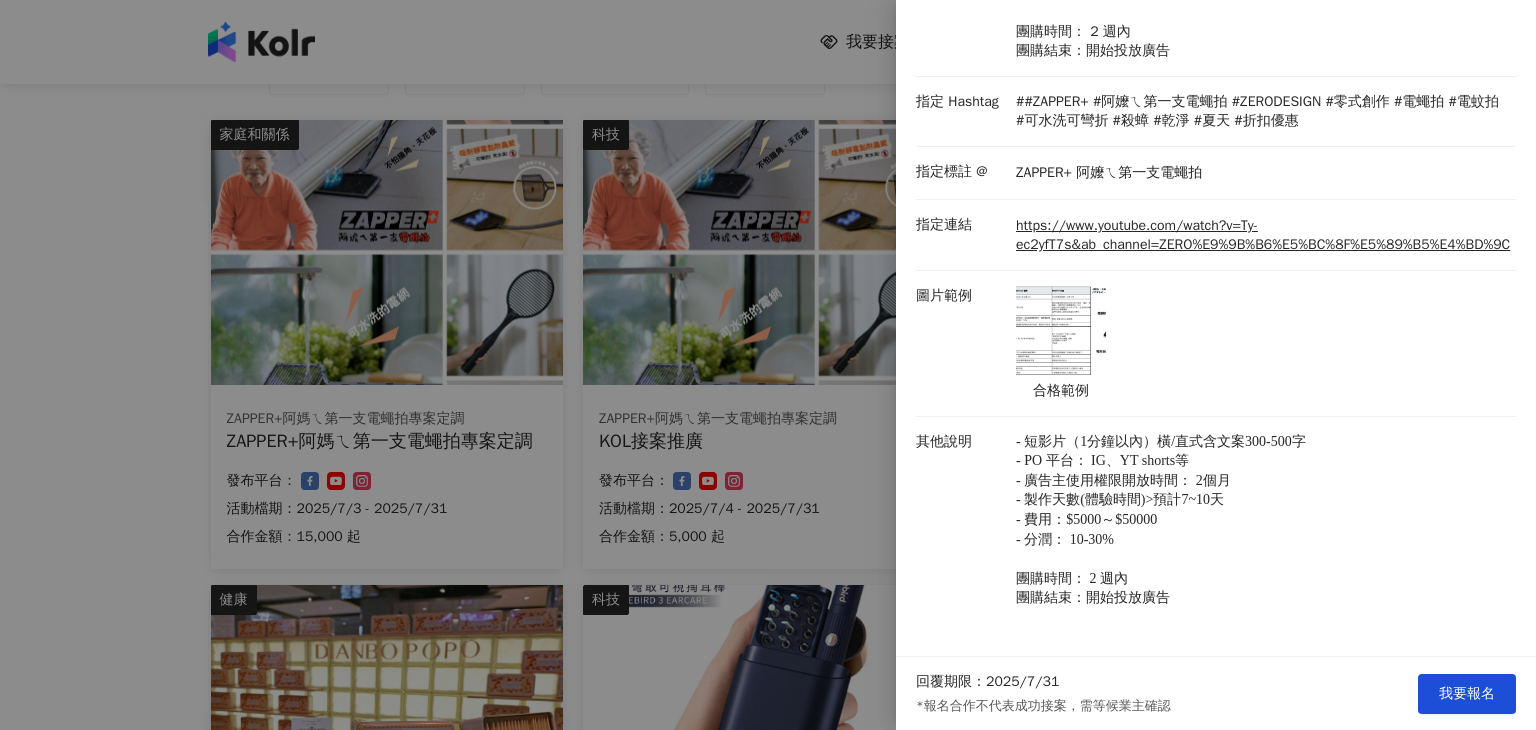 click at bounding box center (768, 365) 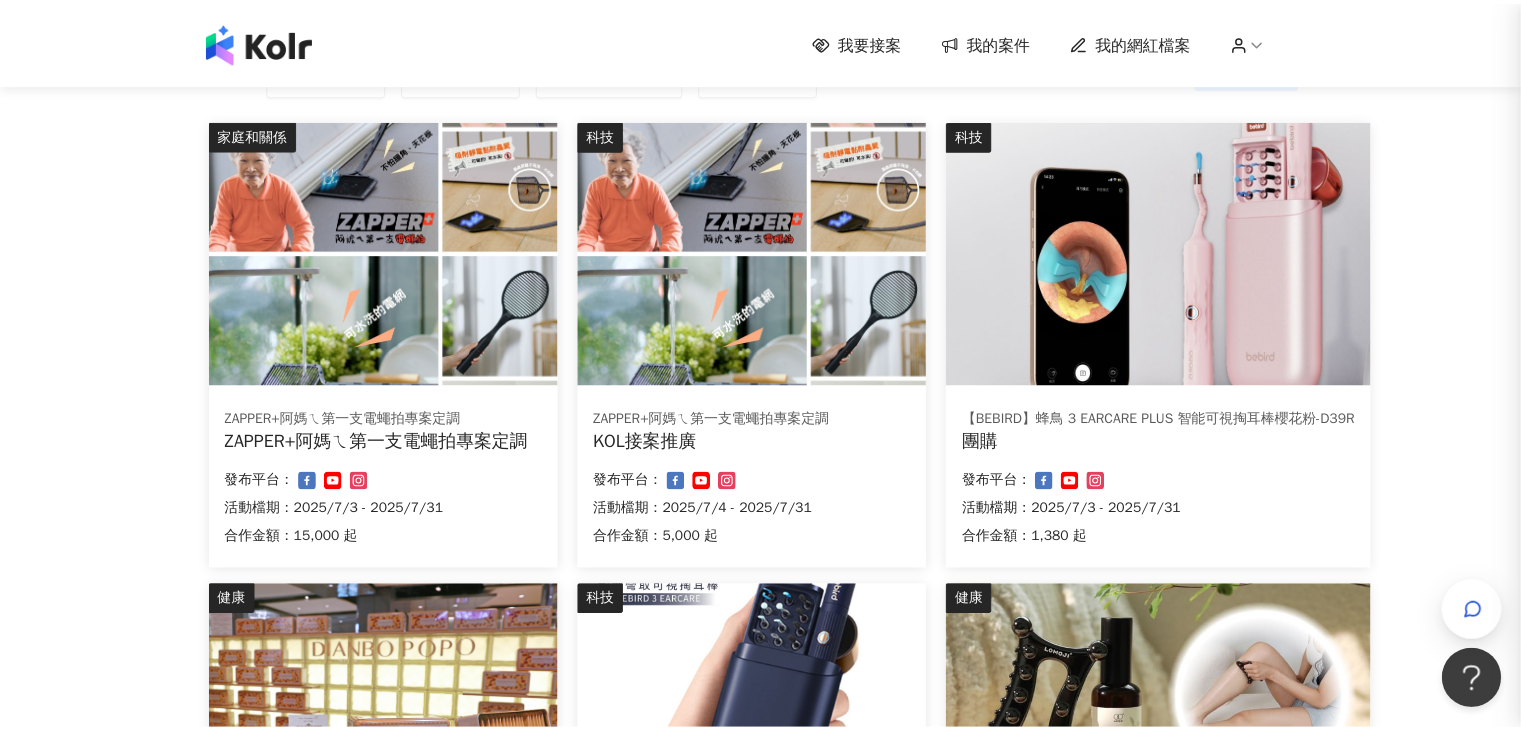 scroll, scrollTop: 0, scrollLeft: 0, axis: both 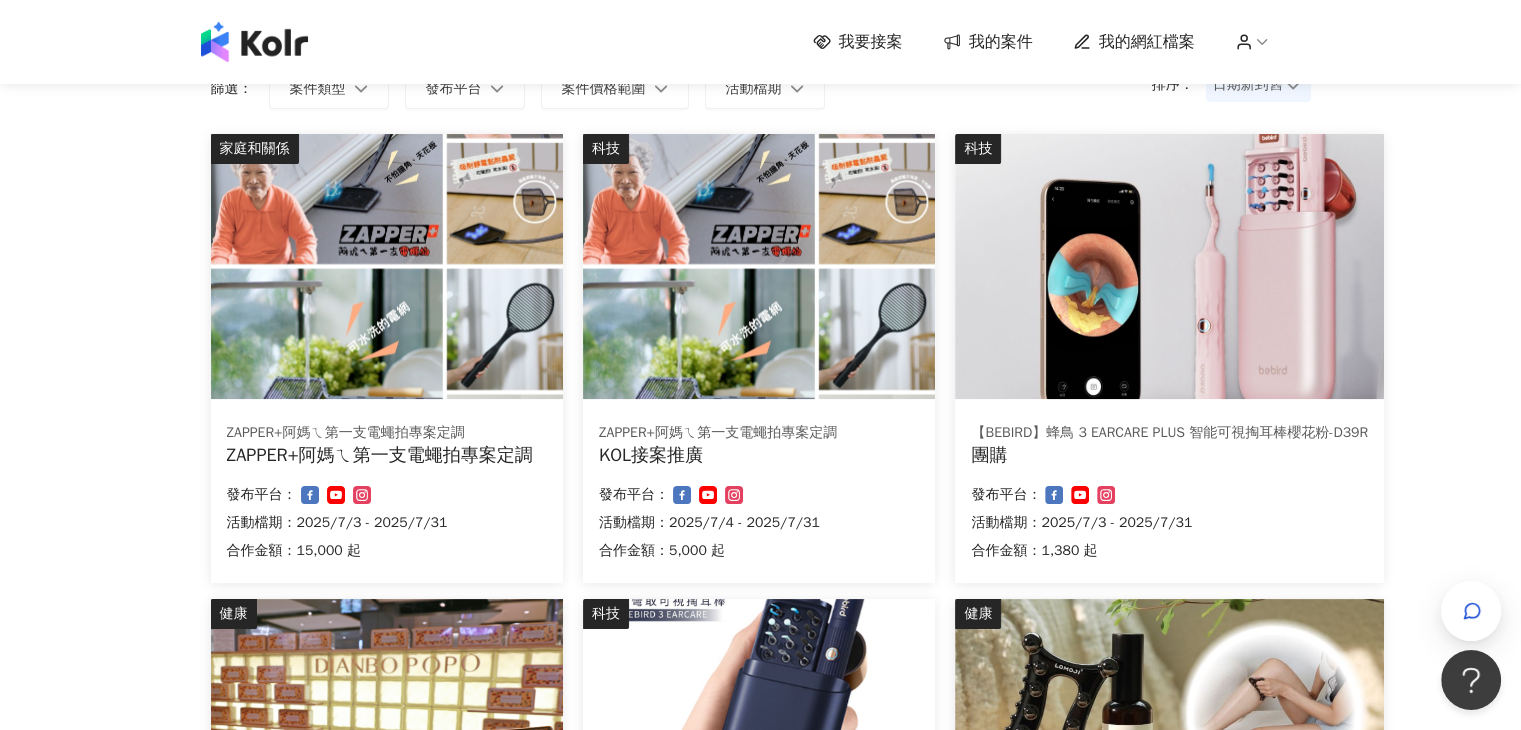 click at bounding box center [1169, 266] 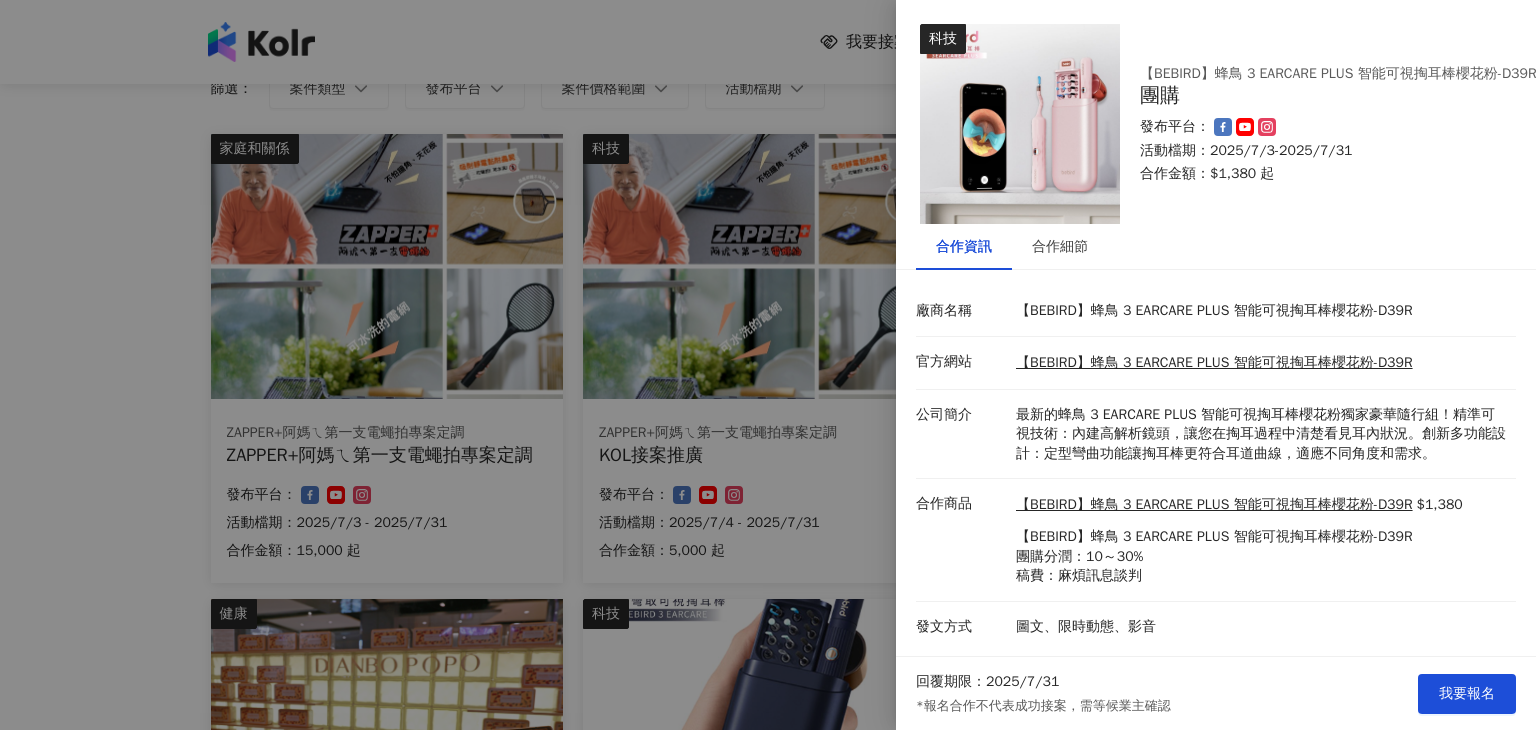 scroll, scrollTop: 29, scrollLeft: 0, axis: vertical 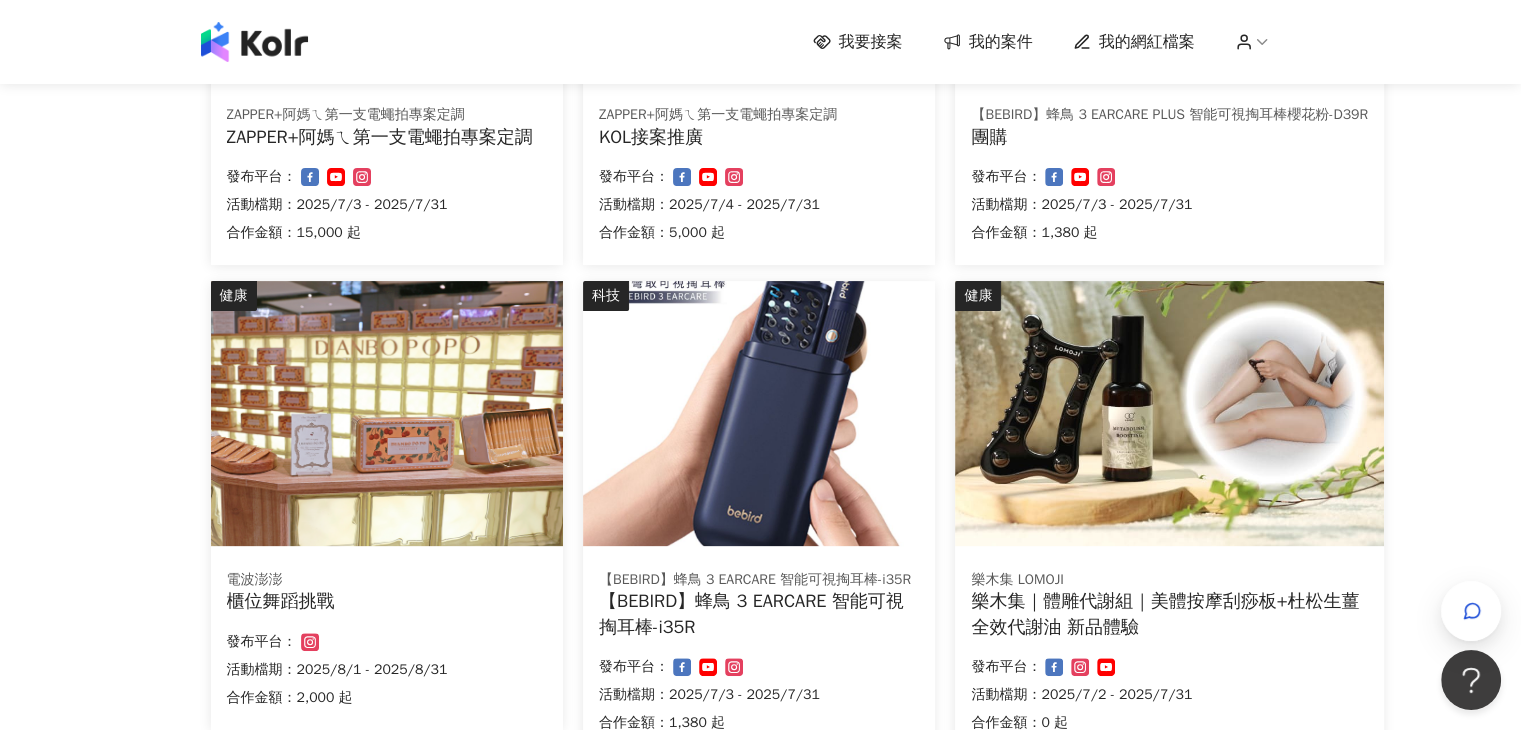 click at bounding box center (759, 413) 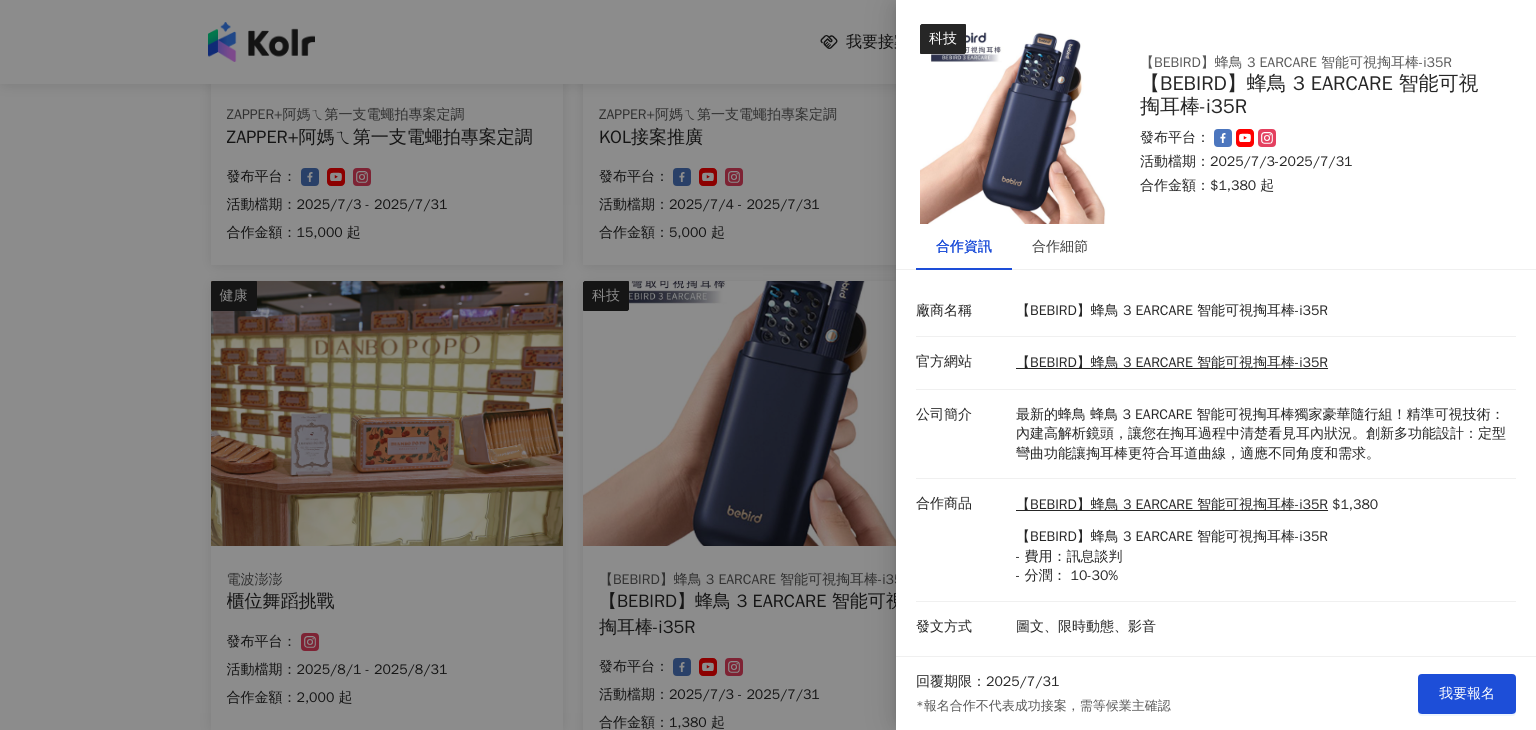 scroll, scrollTop: 14, scrollLeft: 0, axis: vertical 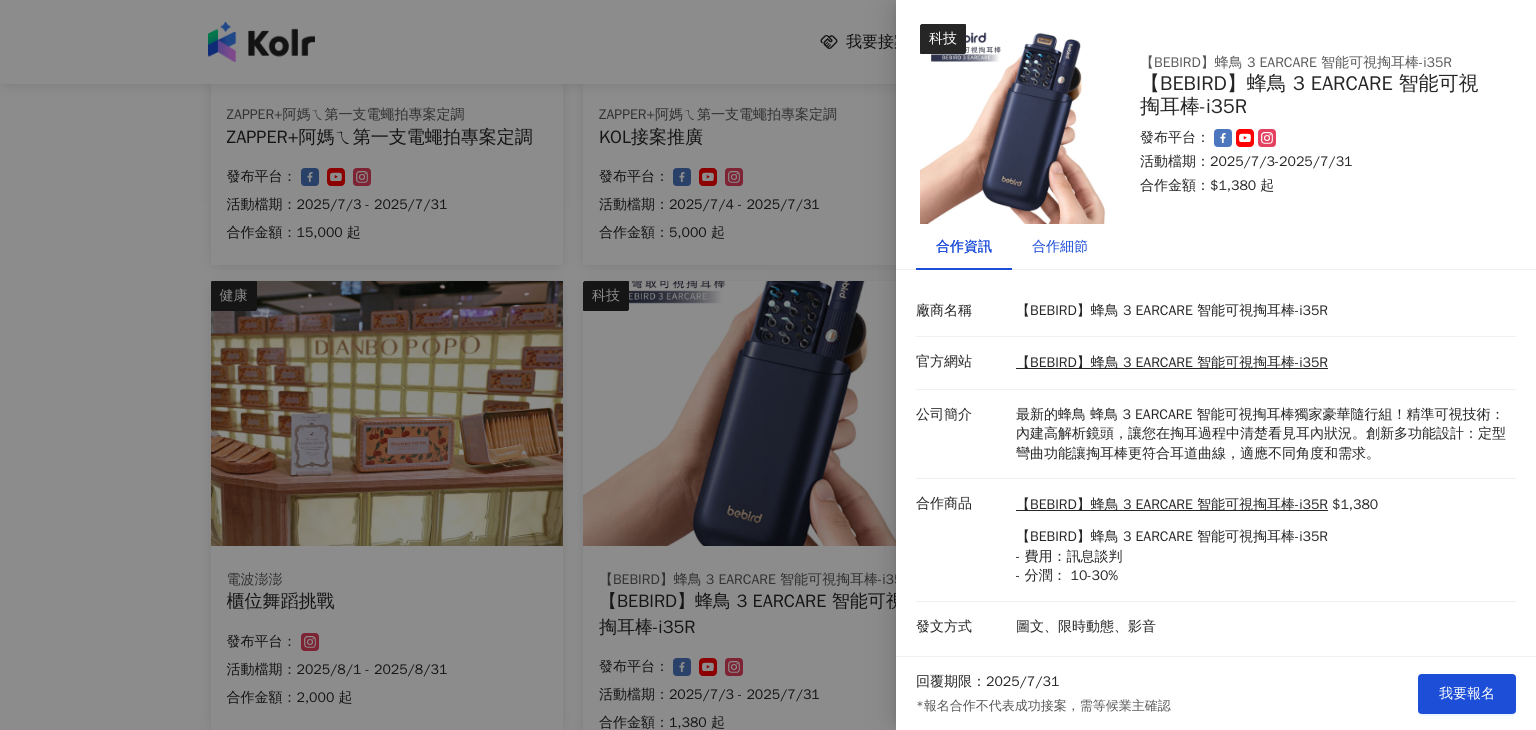 click on "合作細節" at bounding box center (1060, 247) 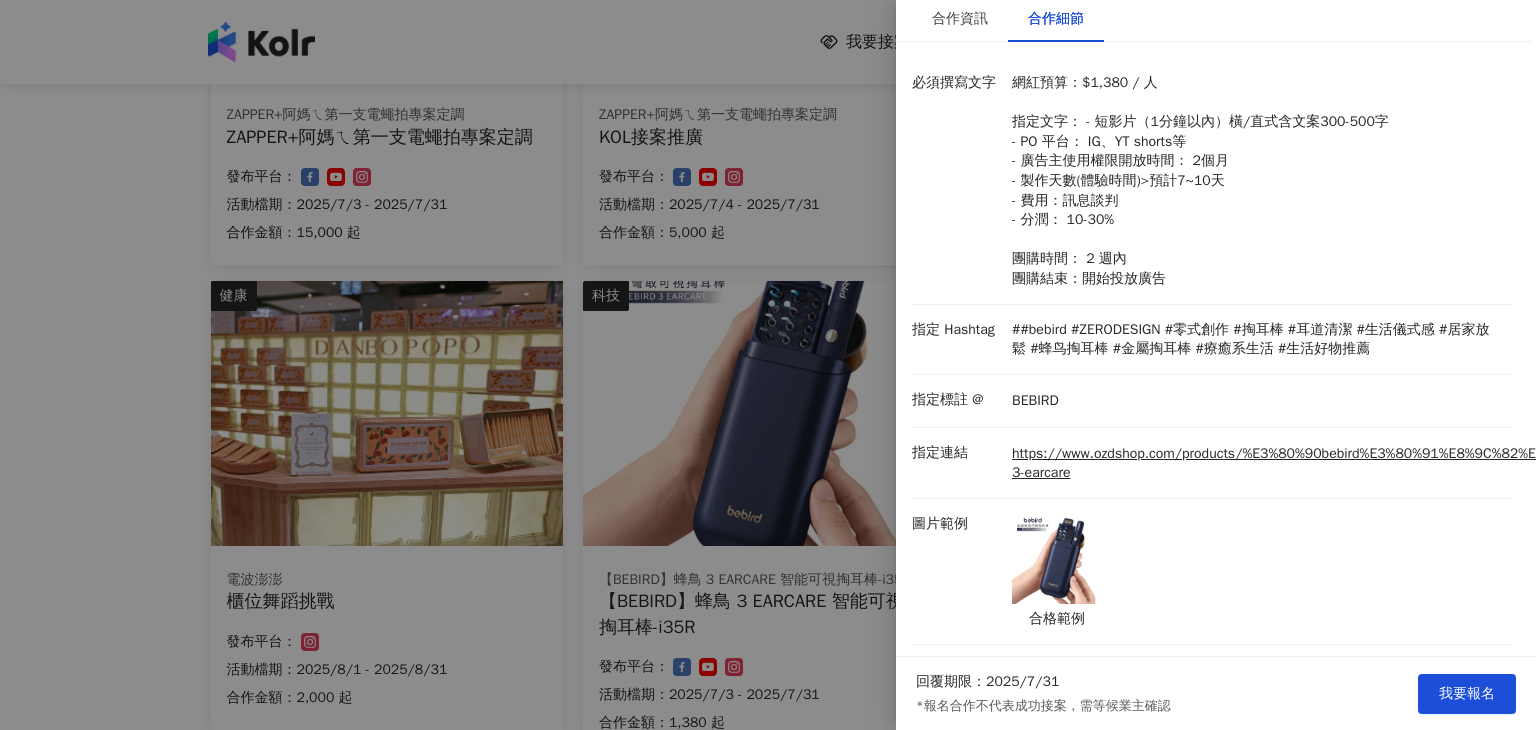 scroll, scrollTop: 224, scrollLeft: 4, axis: both 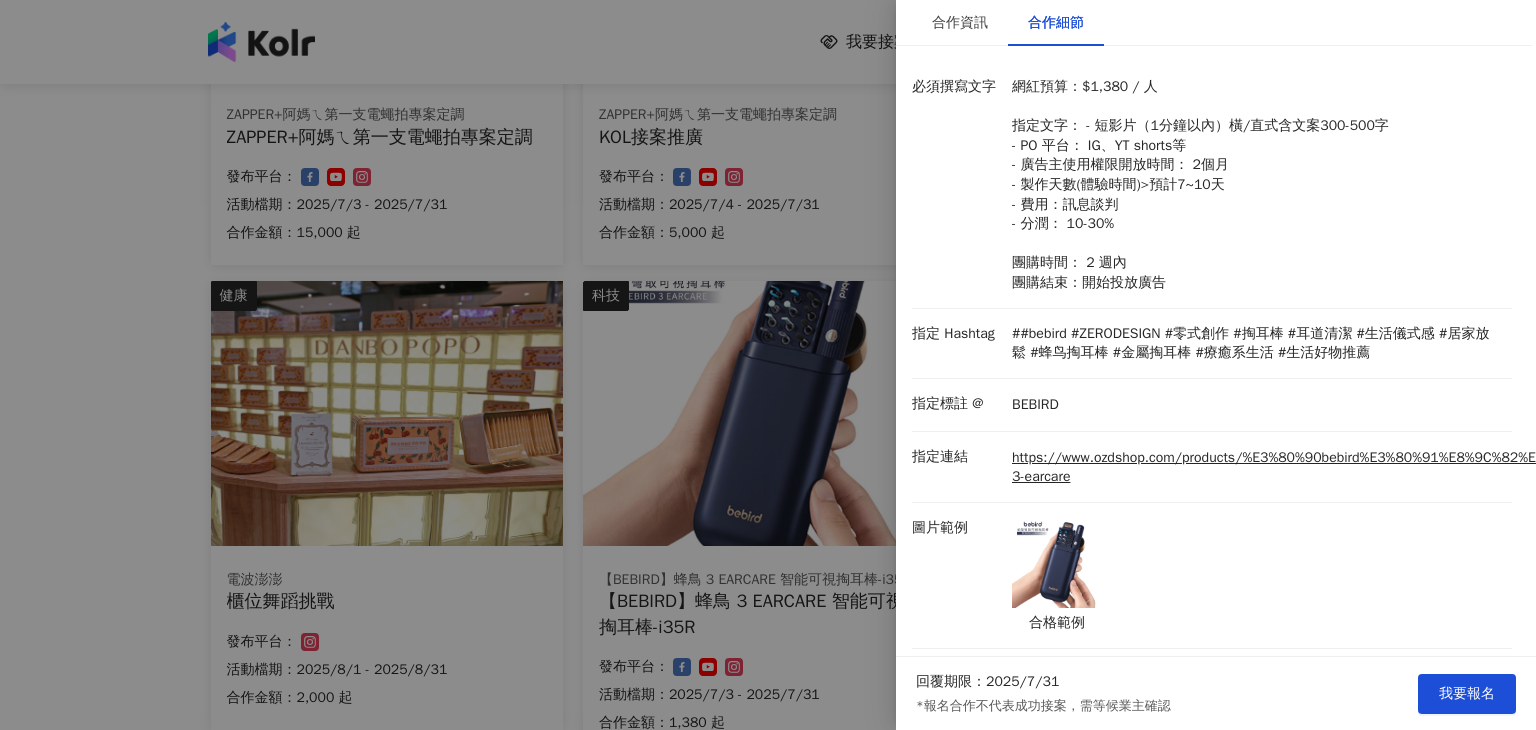 click at bounding box center [768, 365] 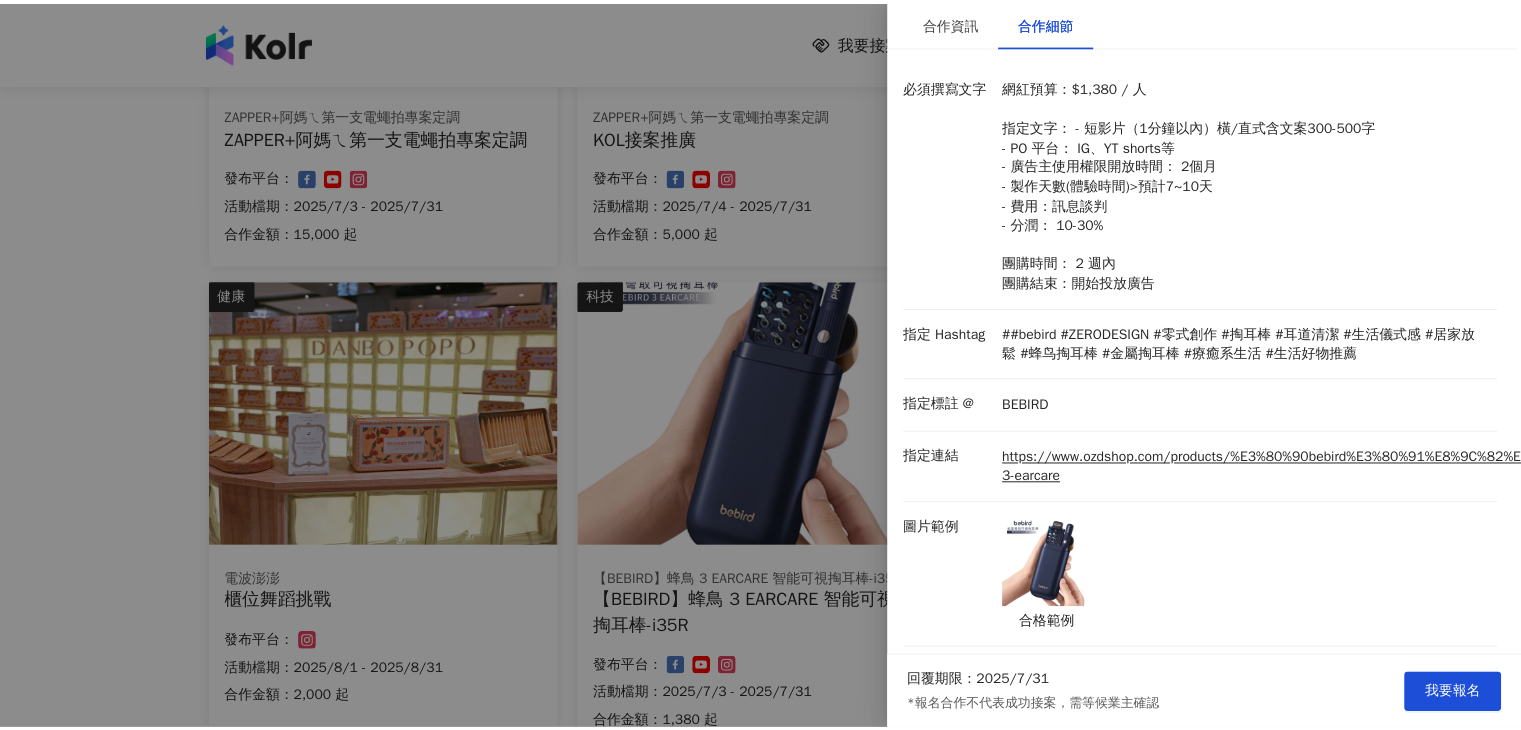 scroll, scrollTop: 0, scrollLeft: 0, axis: both 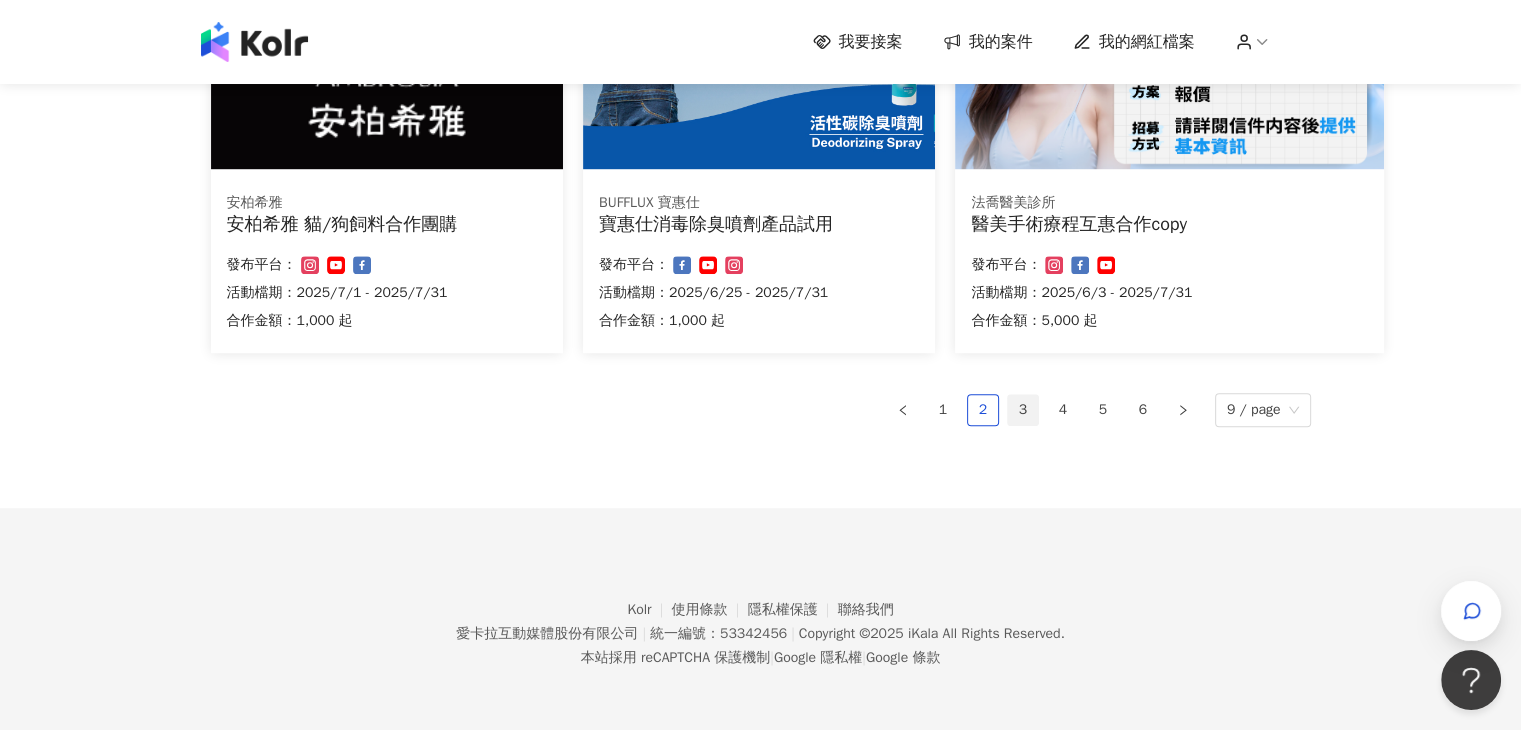 click on "3" at bounding box center [1023, 410] 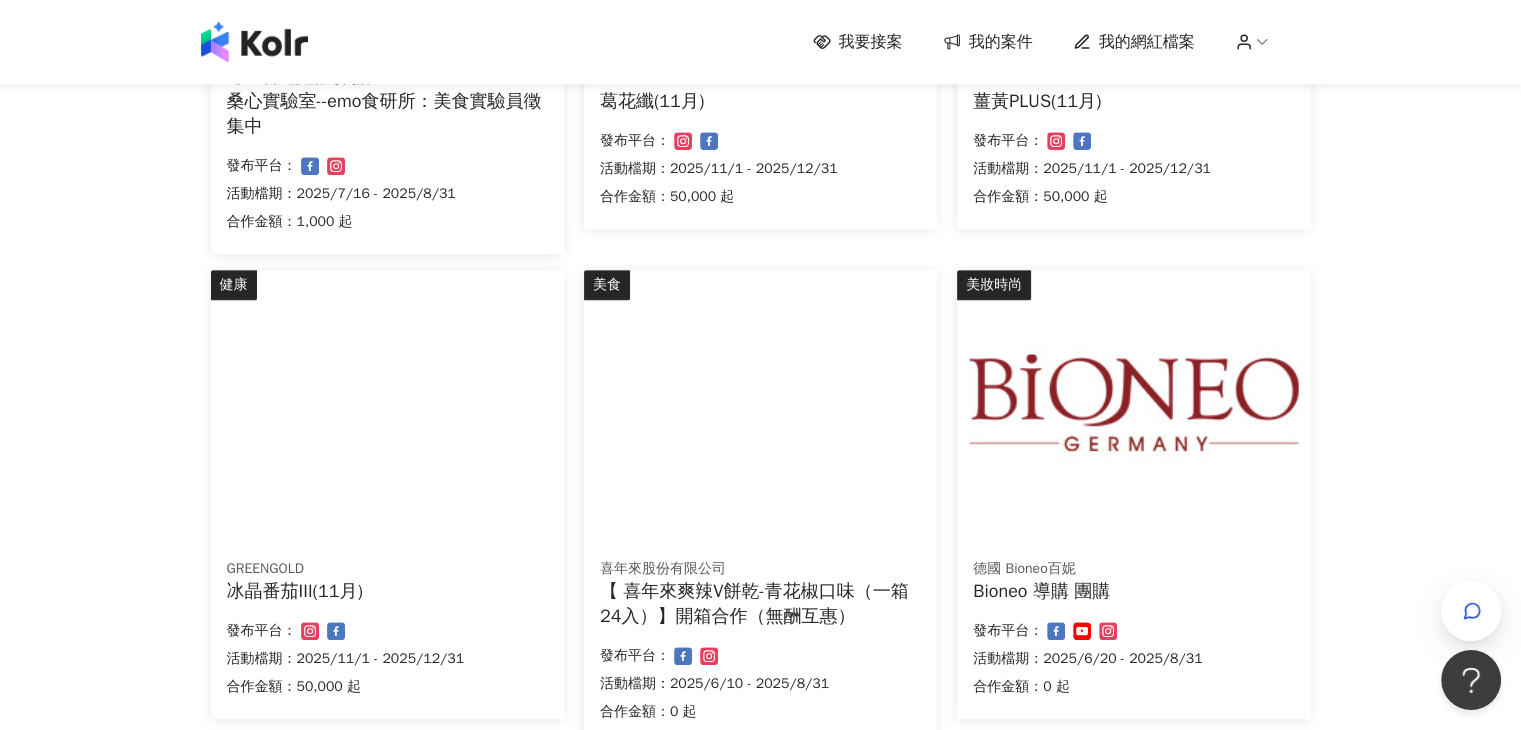 scroll, scrollTop: 1406, scrollLeft: 0, axis: vertical 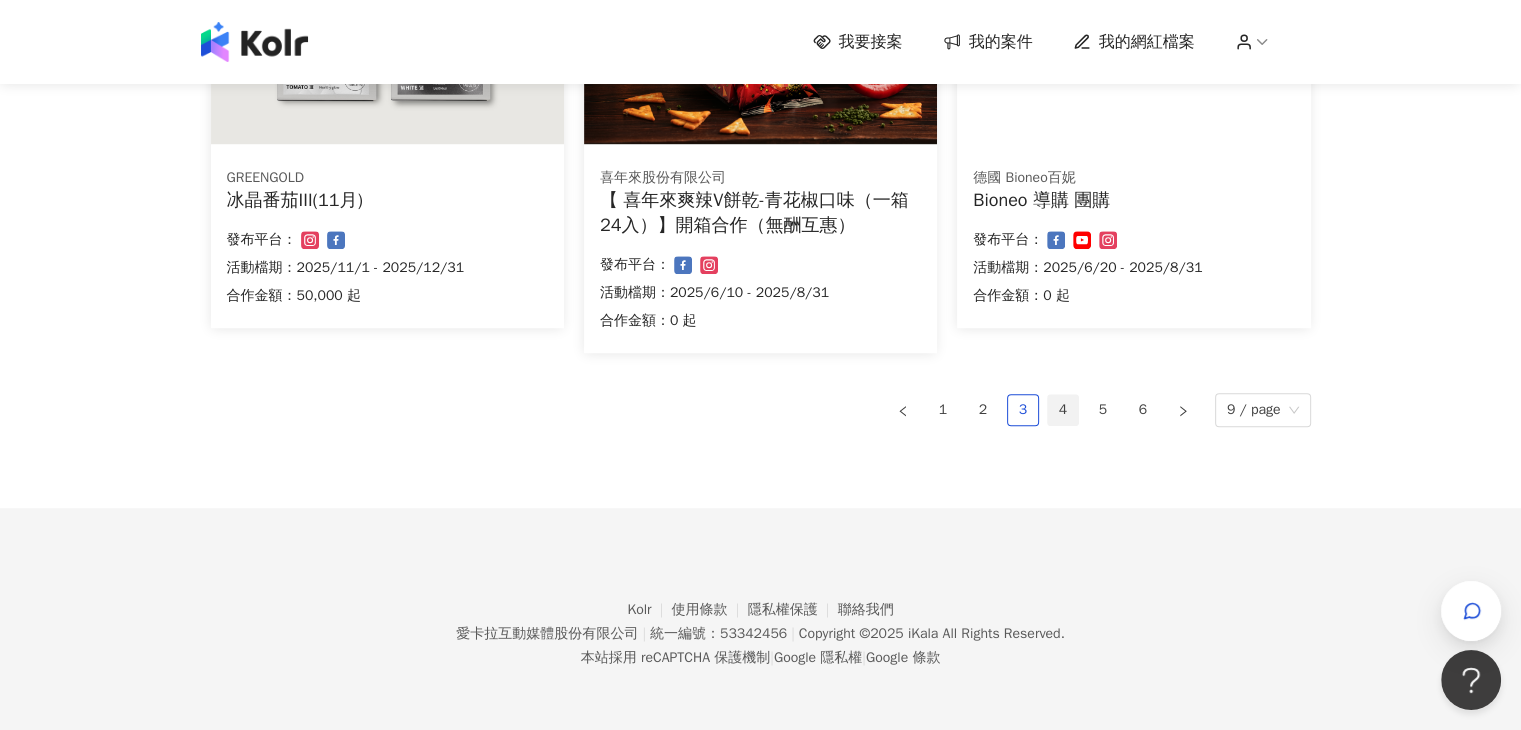 click on "4" at bounding box center (1063, 410) 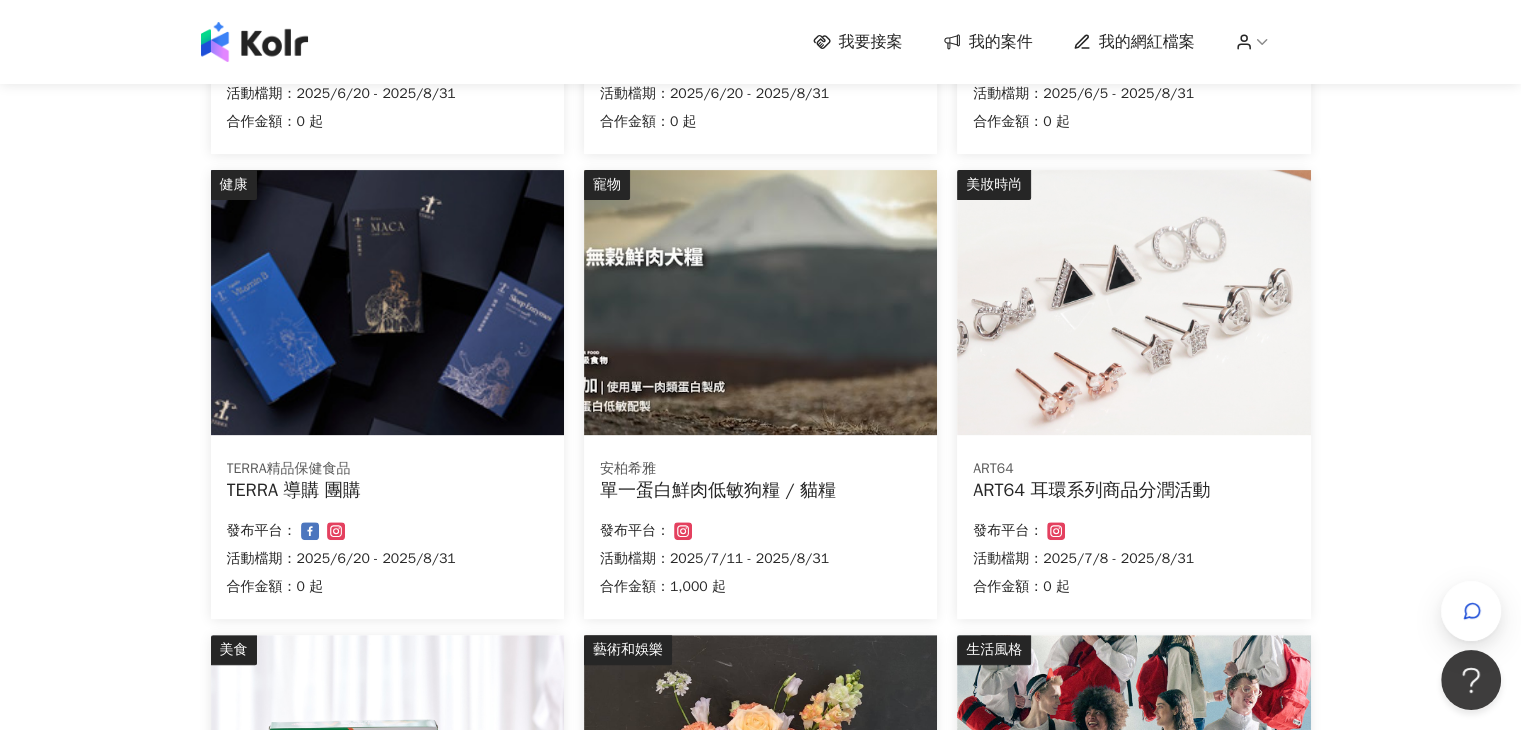 scroll, scrollTop: 1356, scrollLeft: 0, axis: vertical 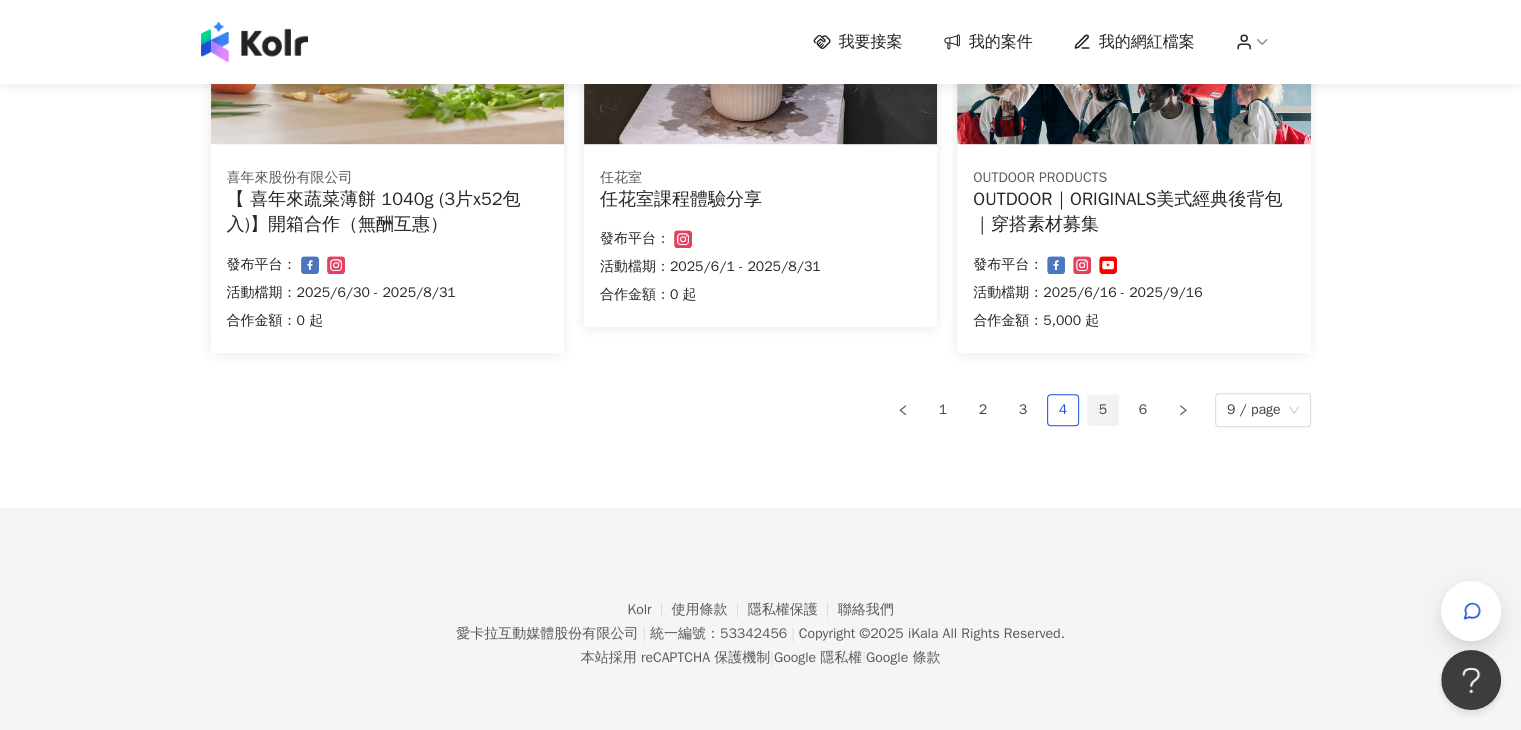 click on "5" at bounding box center [1103, 410] 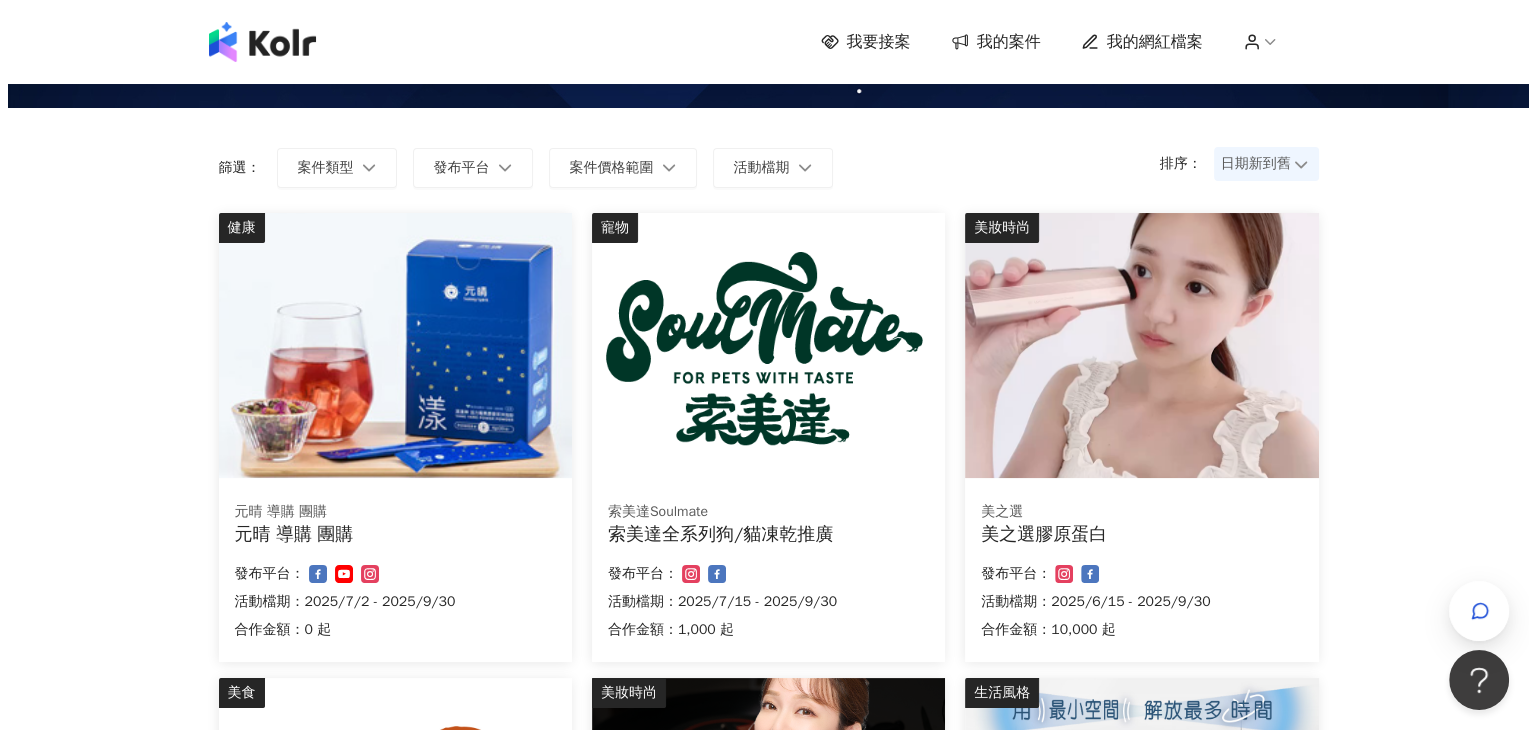 scroll, scrollTop: 90, scrollLeft: 0, axis: vertical 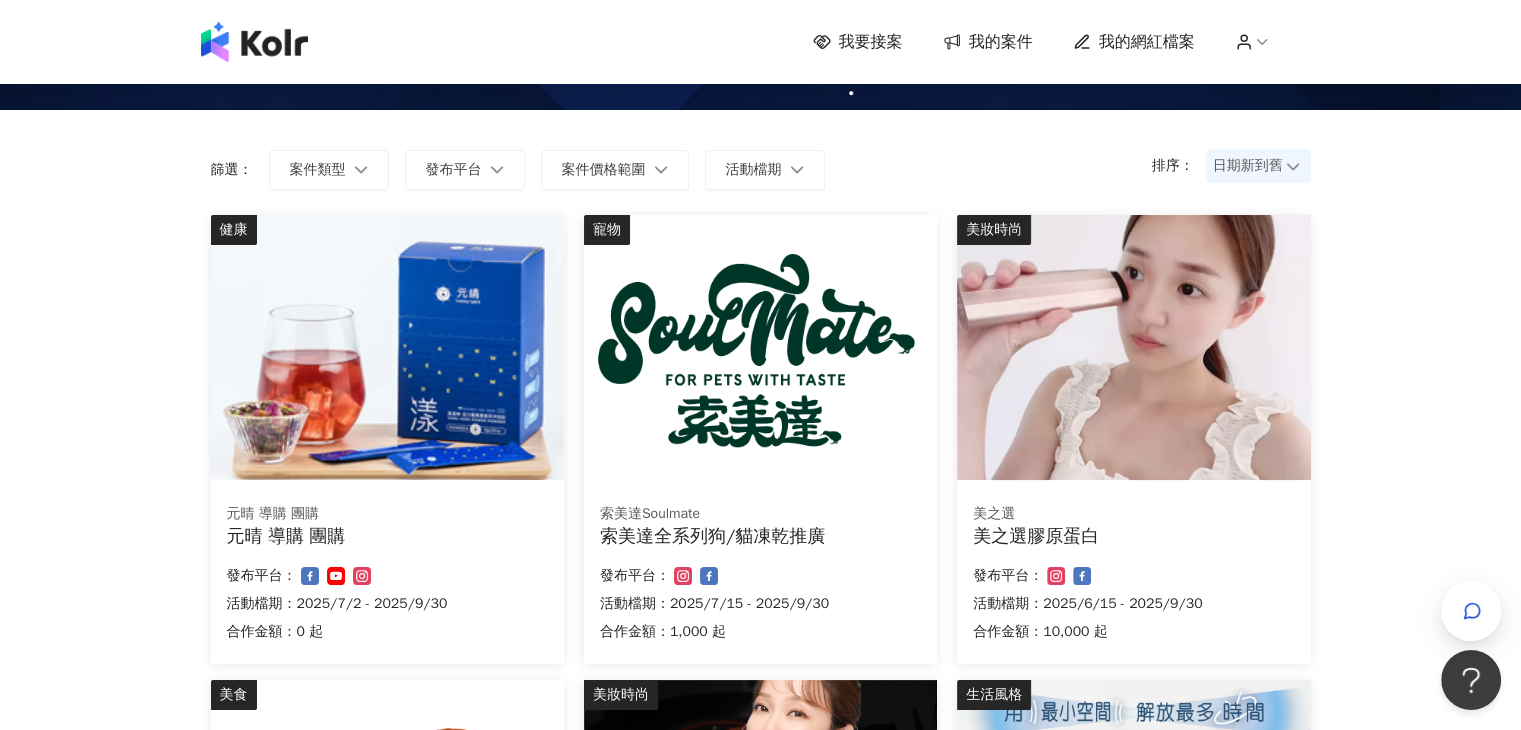 click at bounding box center (760, 347) 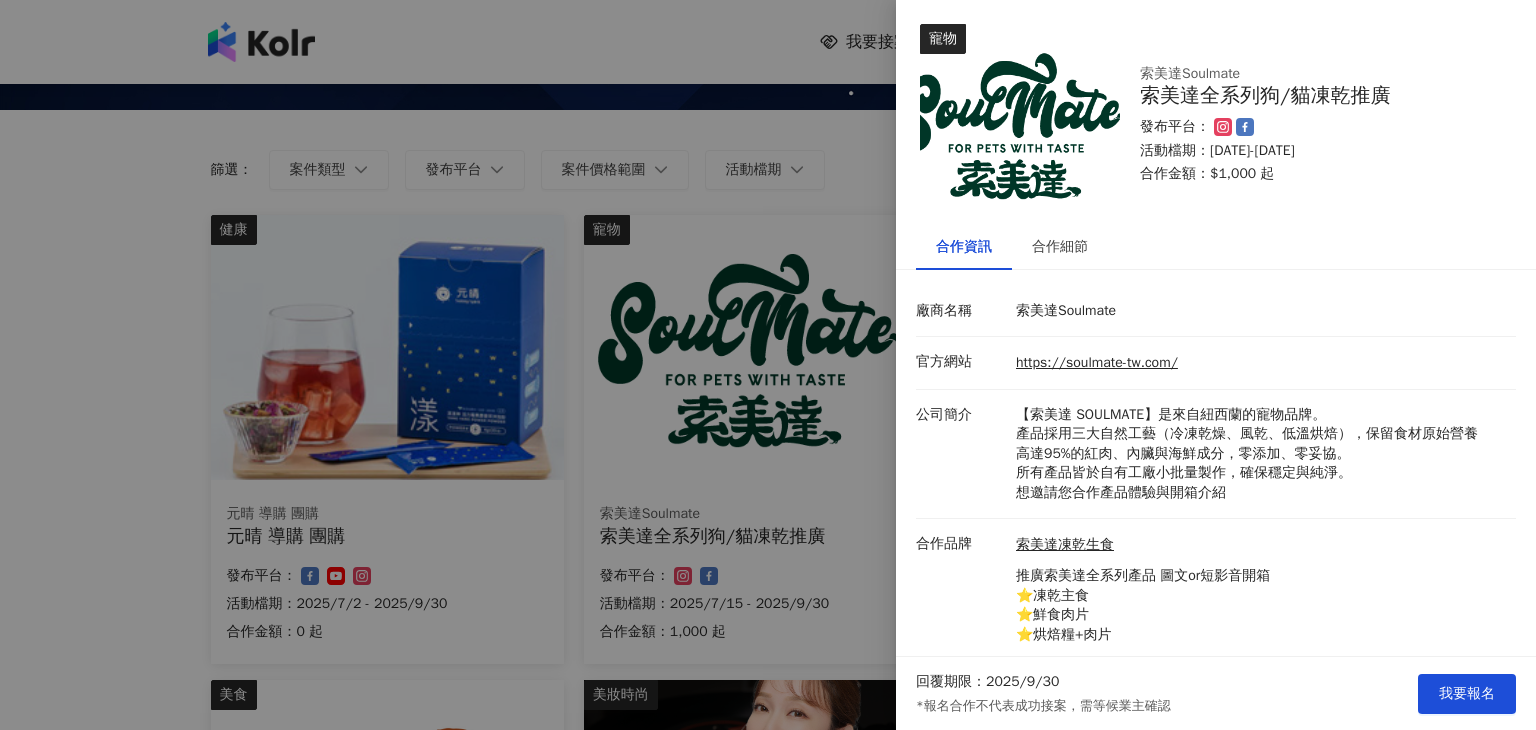 scroll, scrollTop: 53, scrollLeft: 0, axis: vertical 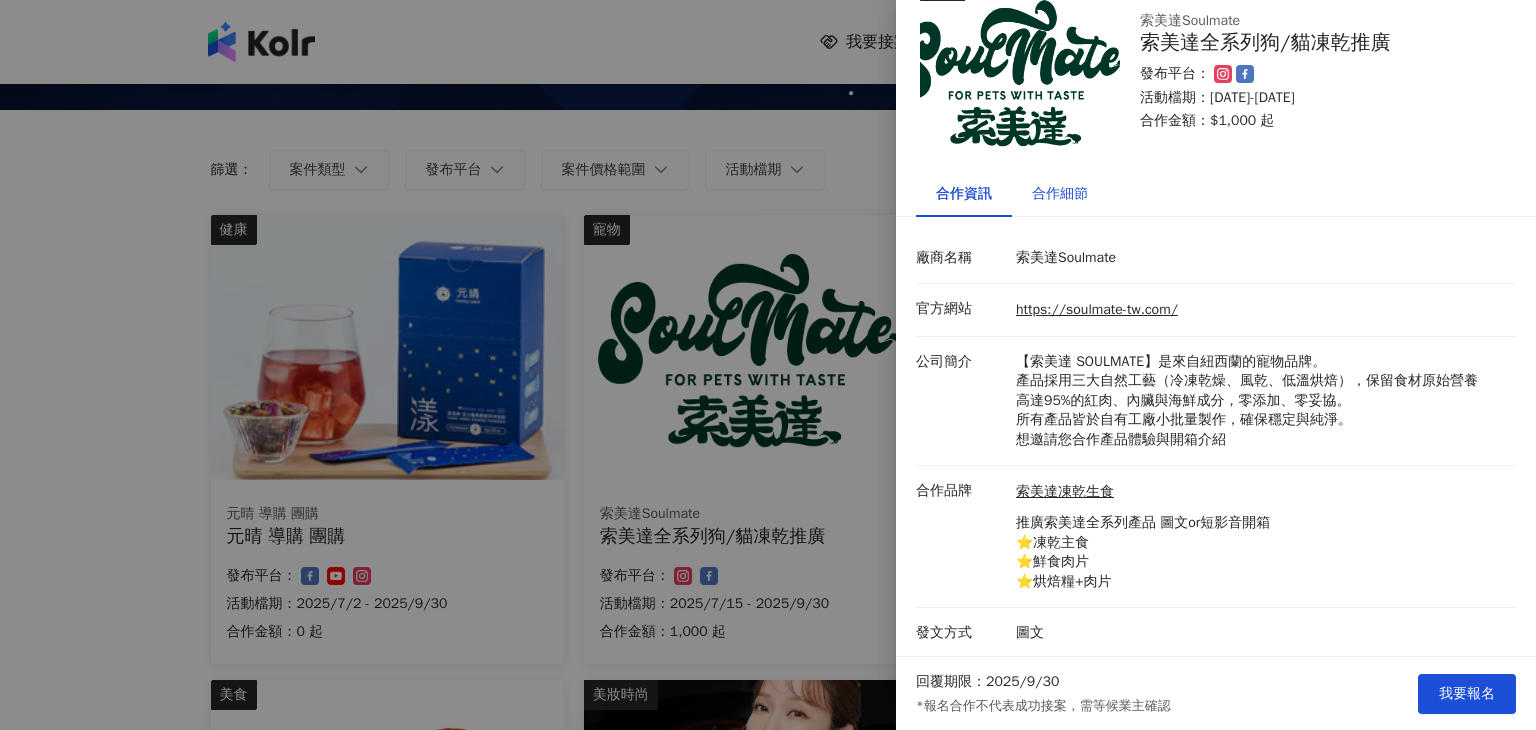 click on "合作細節" at bounding box center (1060, 194) 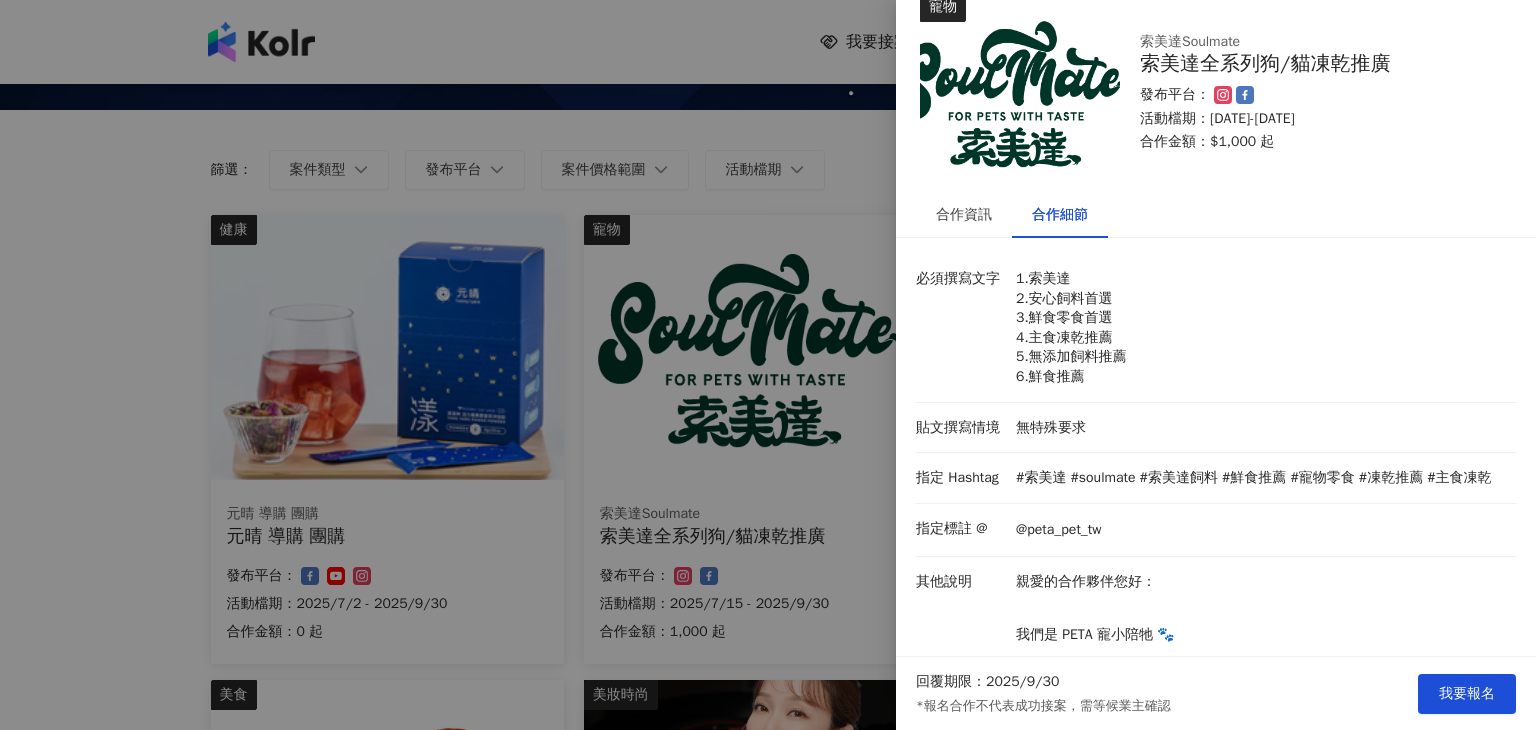 scroll, scrollTop: 0, scrollLeft: 0, axis: both 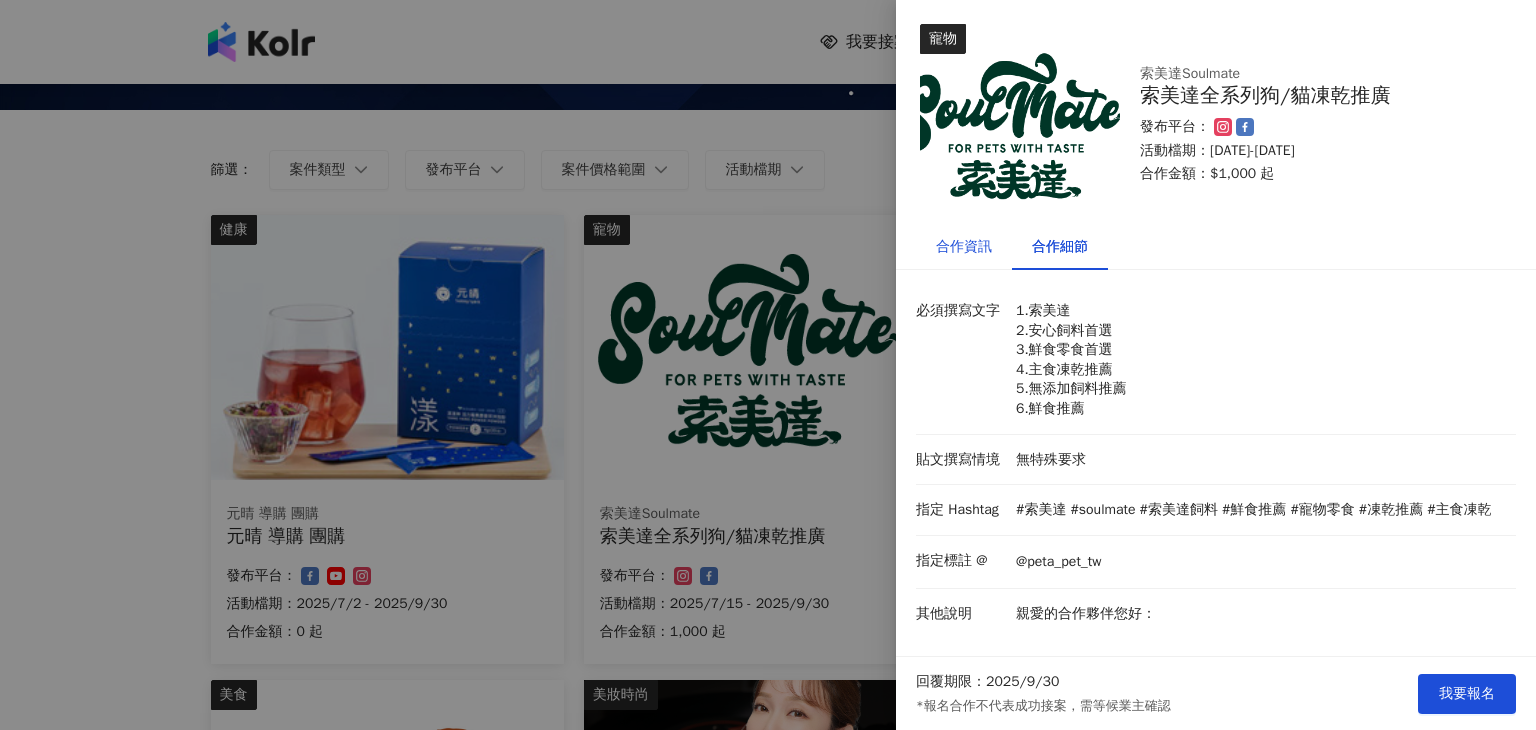 click on "合作資訊" at bounding box center (964, 247) 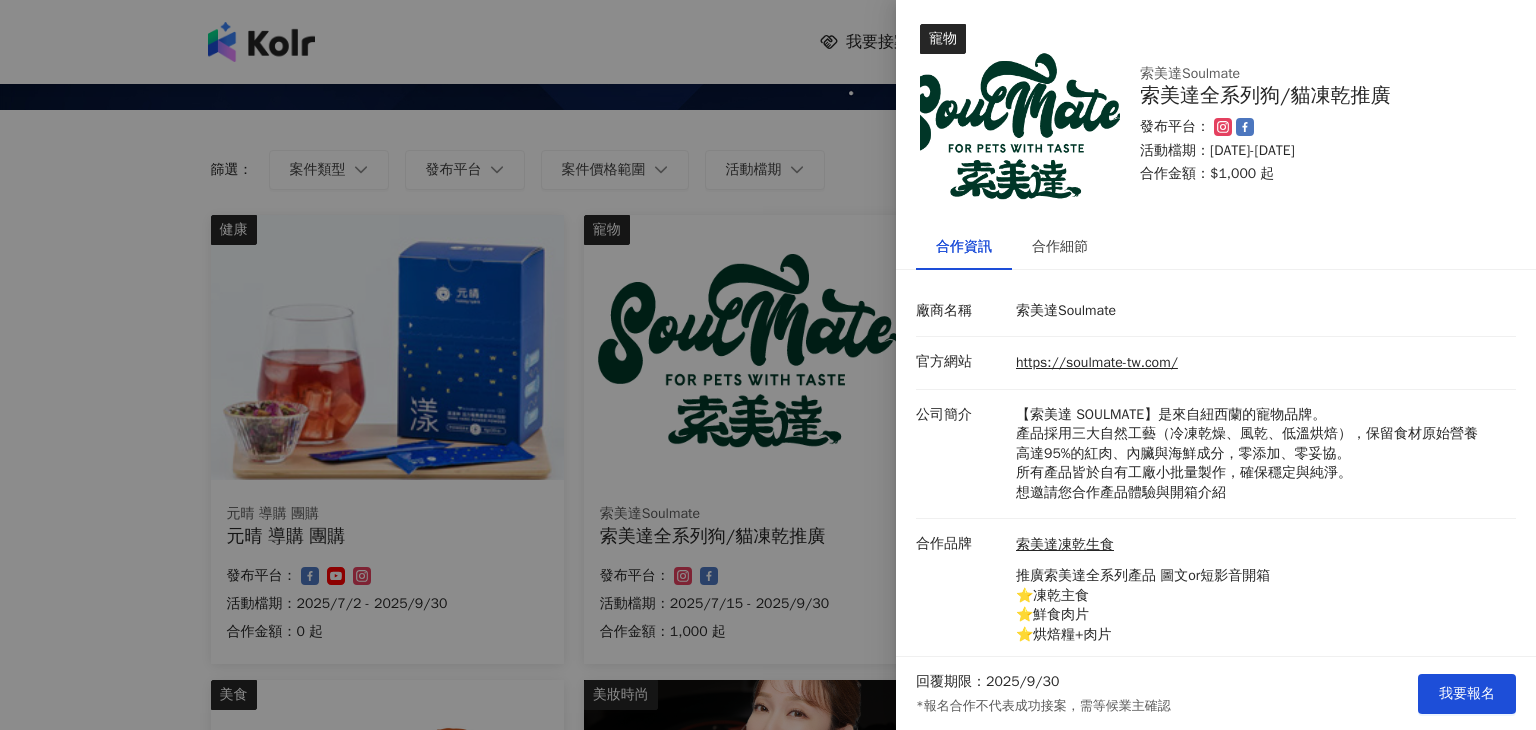 scroll, scrollTop: 53, scrollLeft: 0, axis: vertical 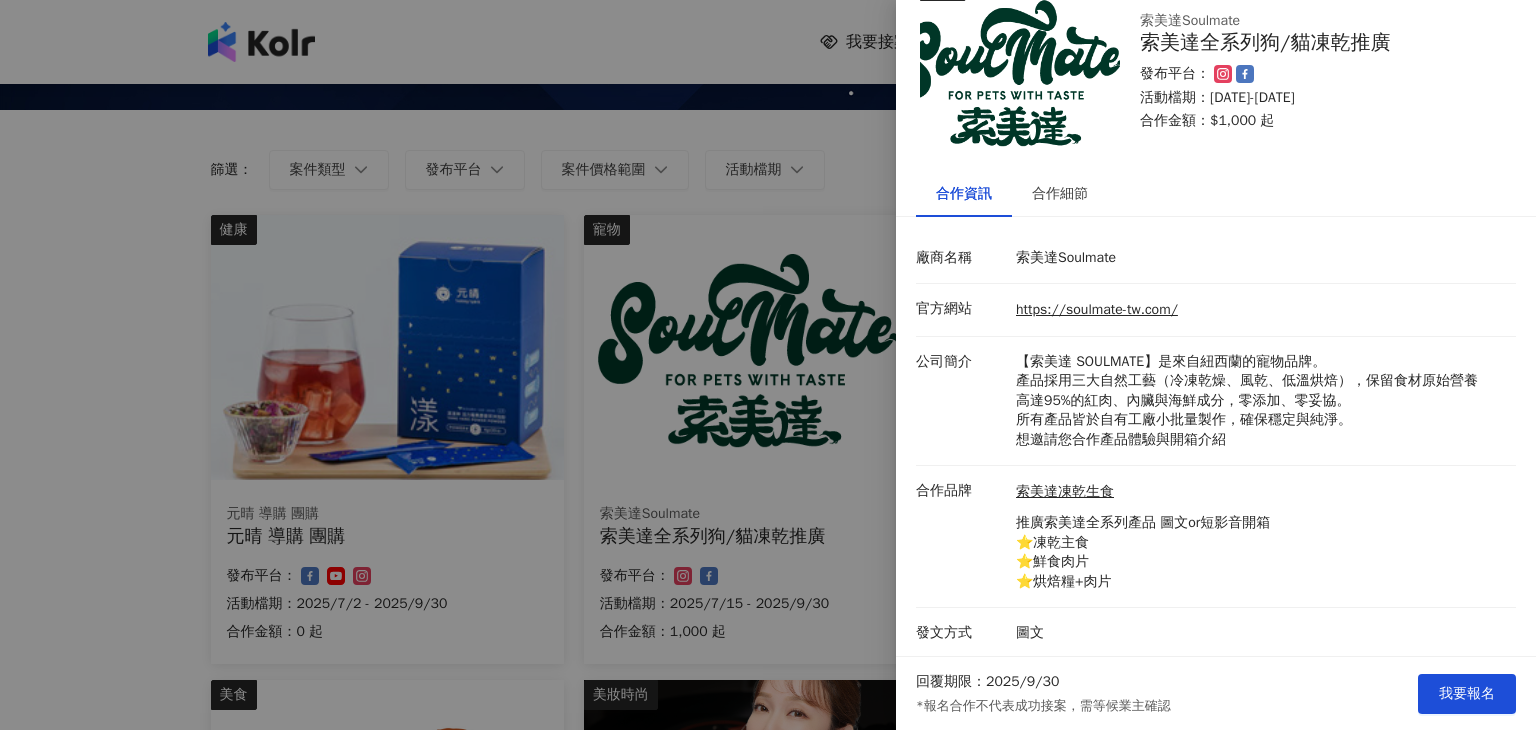 click at bounding box center [768, 365] 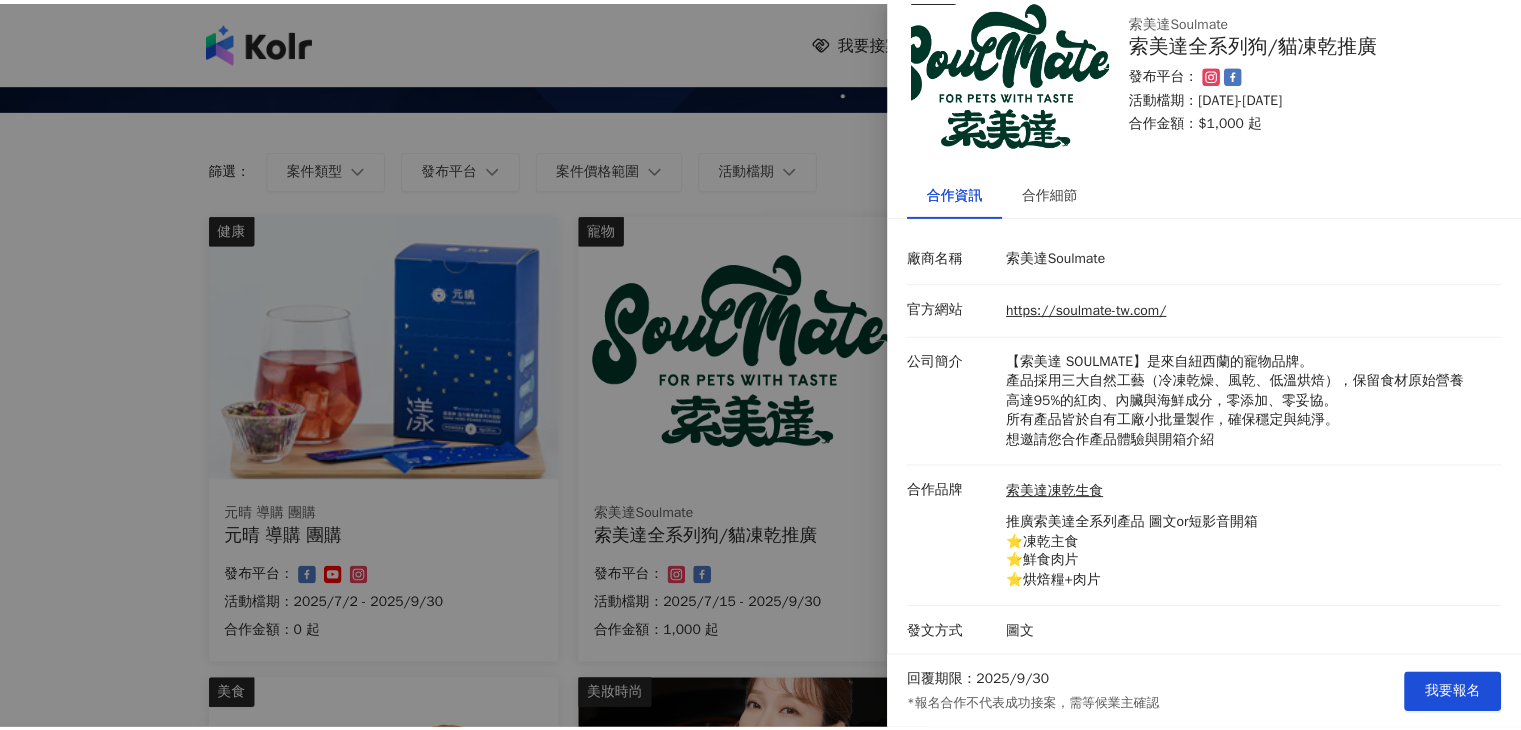 scroll, scrollTop: 0, scrollLeft: 0, axis: both 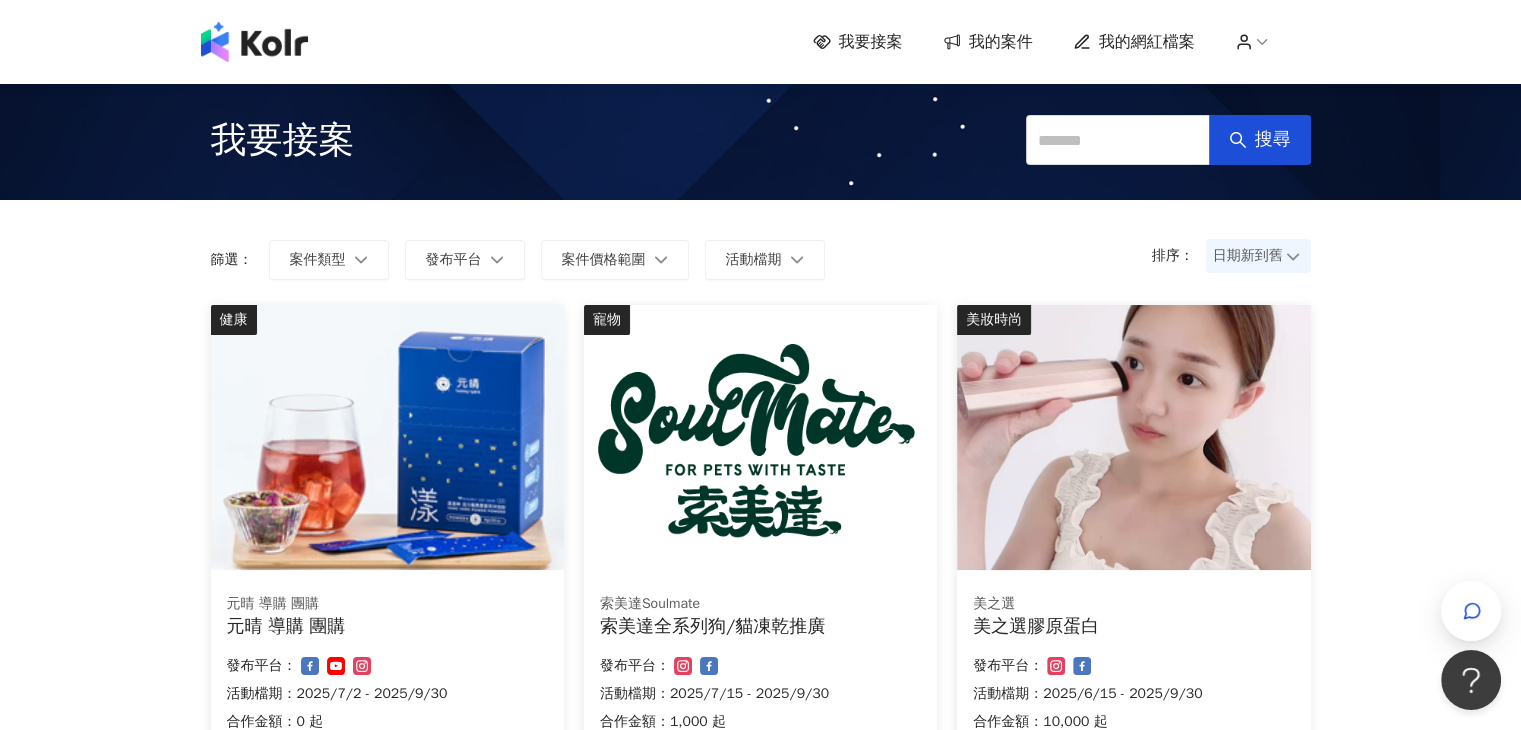 click at bounding box center (760, 437) 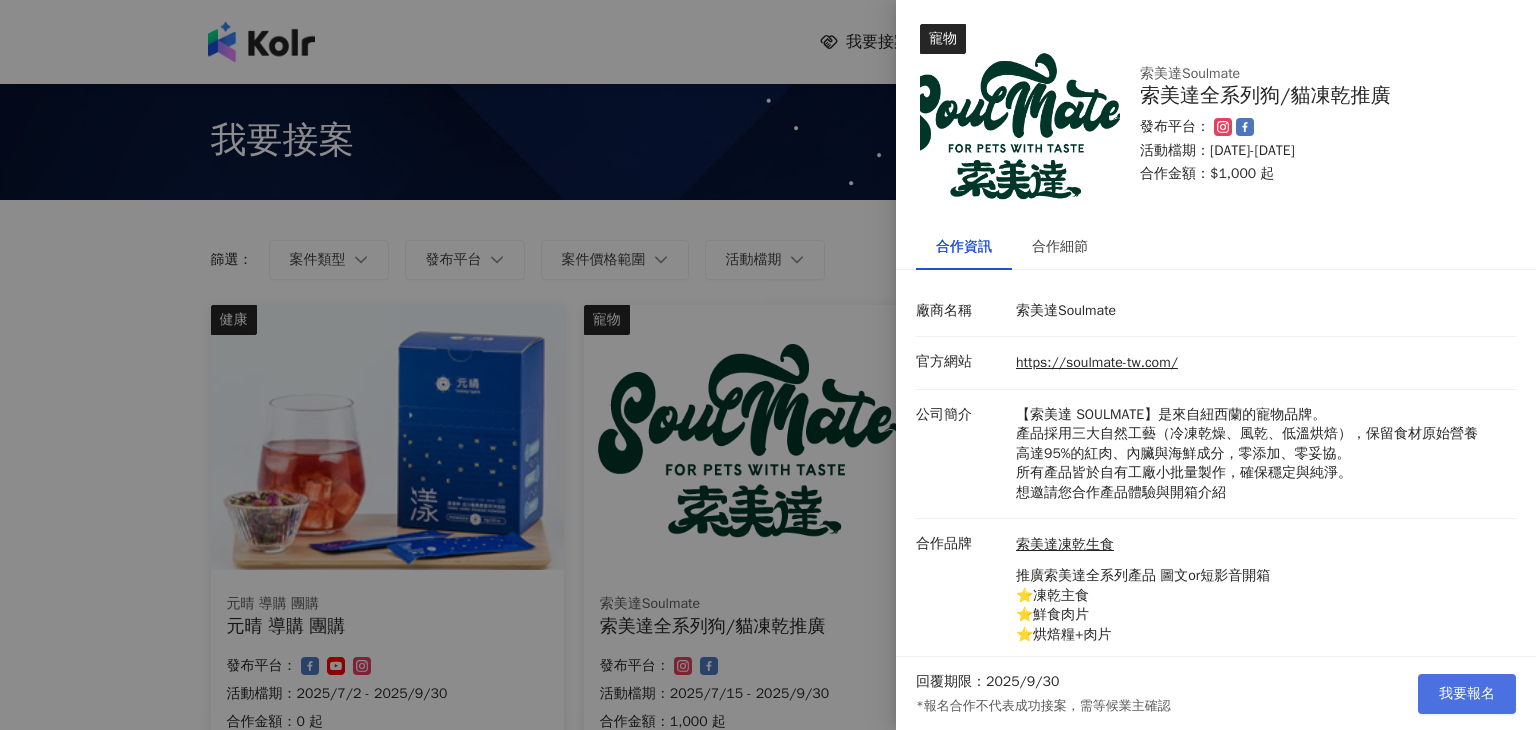 click on "我要報名" at bounding box center [1467, 694] 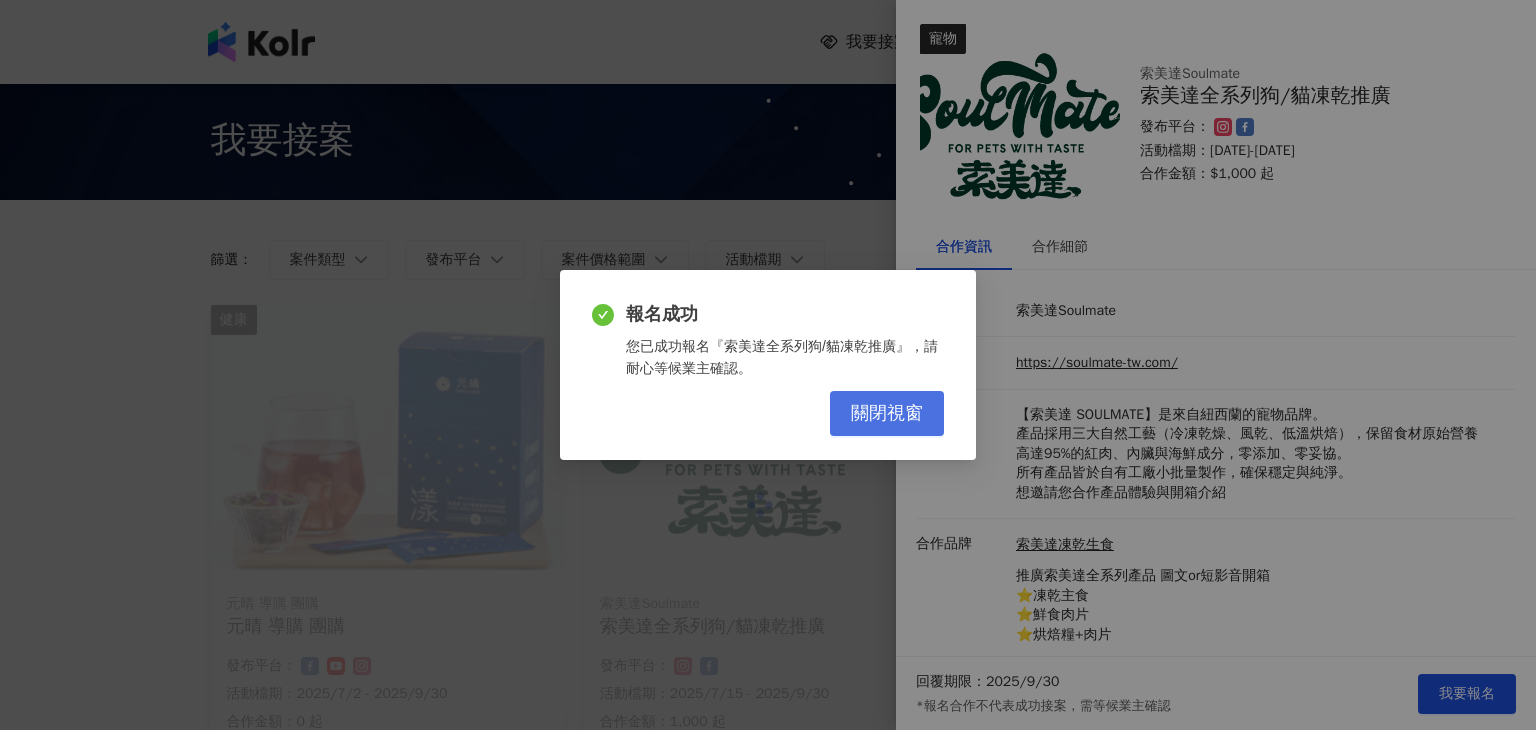 click on "關閉視窗" at bounding box center (887, 414) 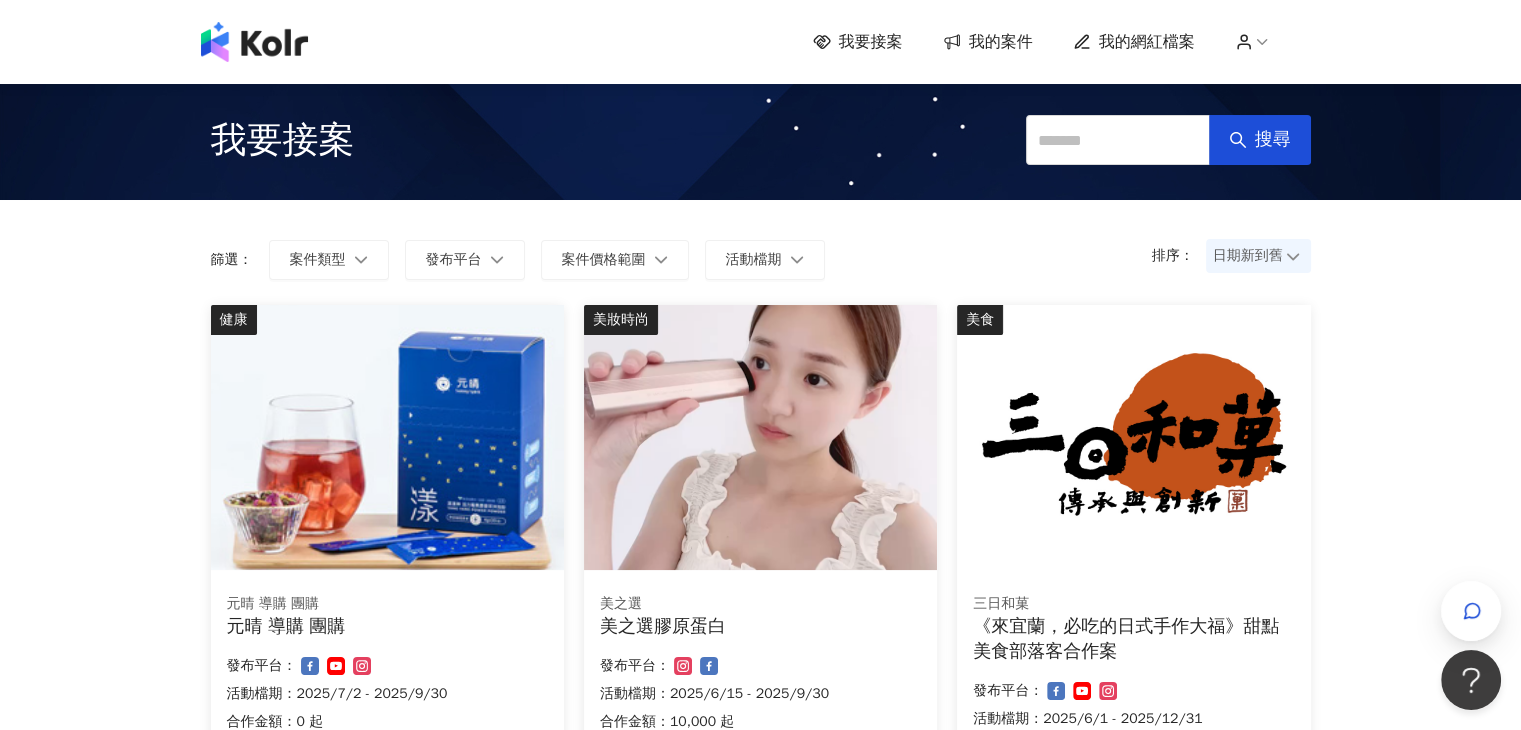 scroll, scrollTop: 239, scrollLeft: 0, axis: vertical 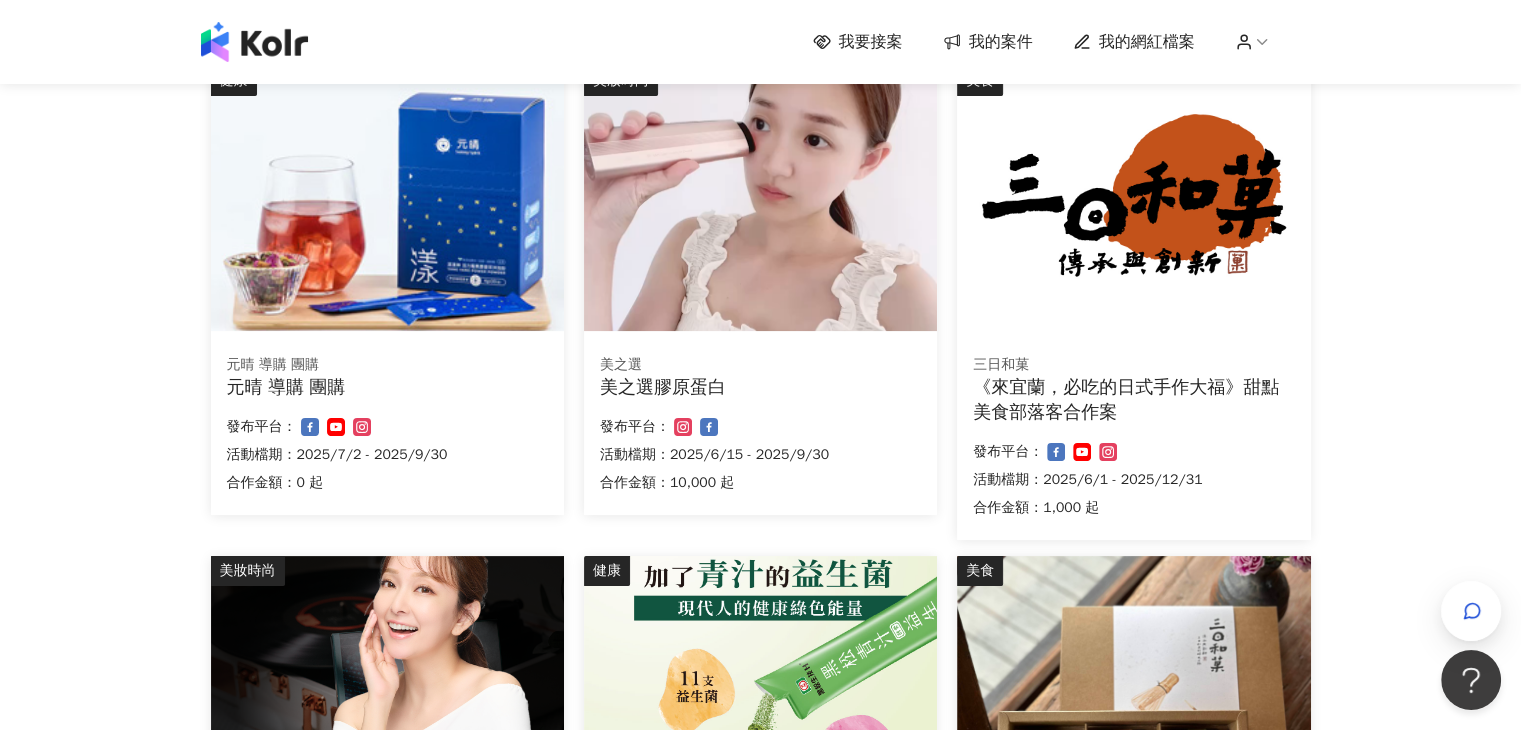 drag, startPoint x: 735, startPoint y: 563, endPoint x: 1324, endPoint y: 326, distance: 634.8937 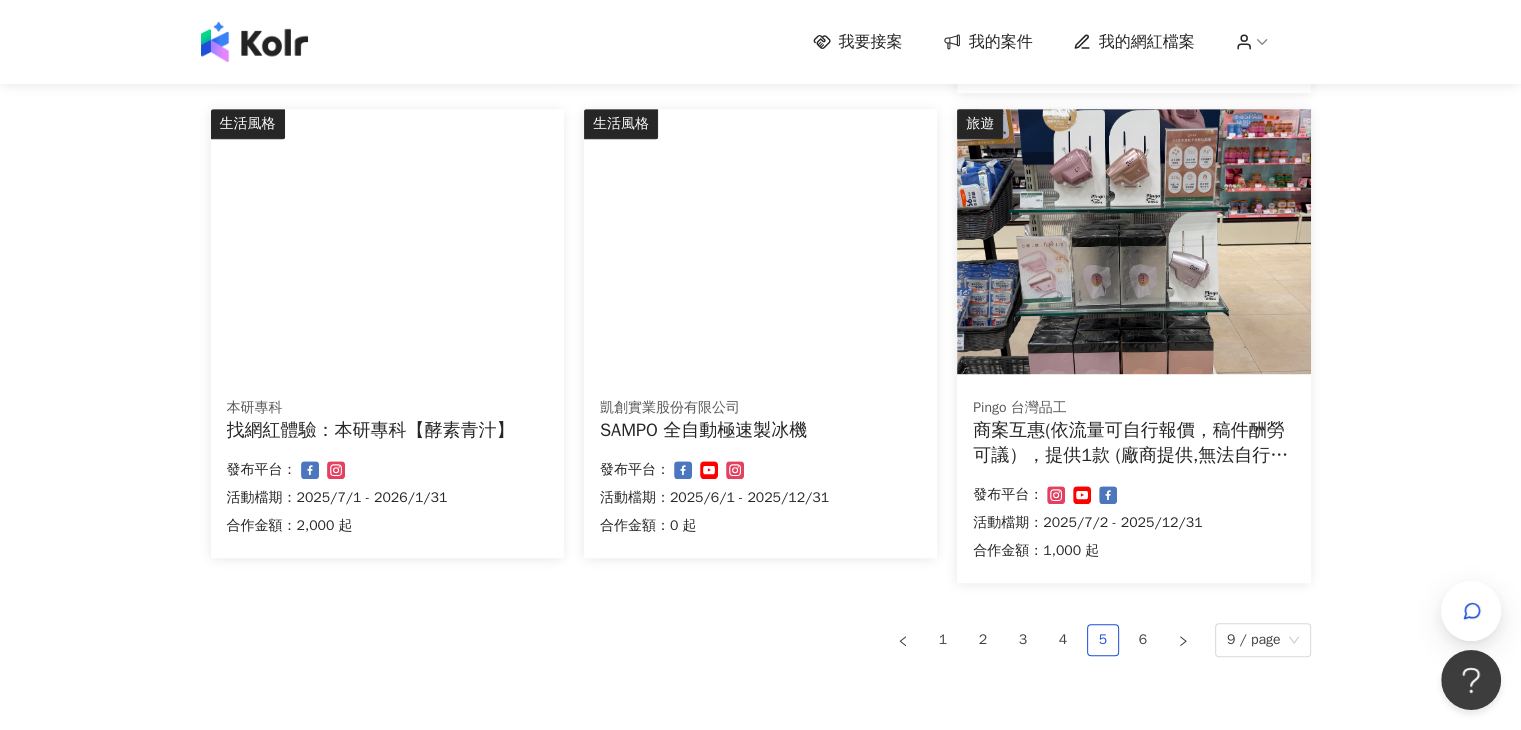 scroll, scrollTop: 1137, scrollLeft: 0, axis: vertical 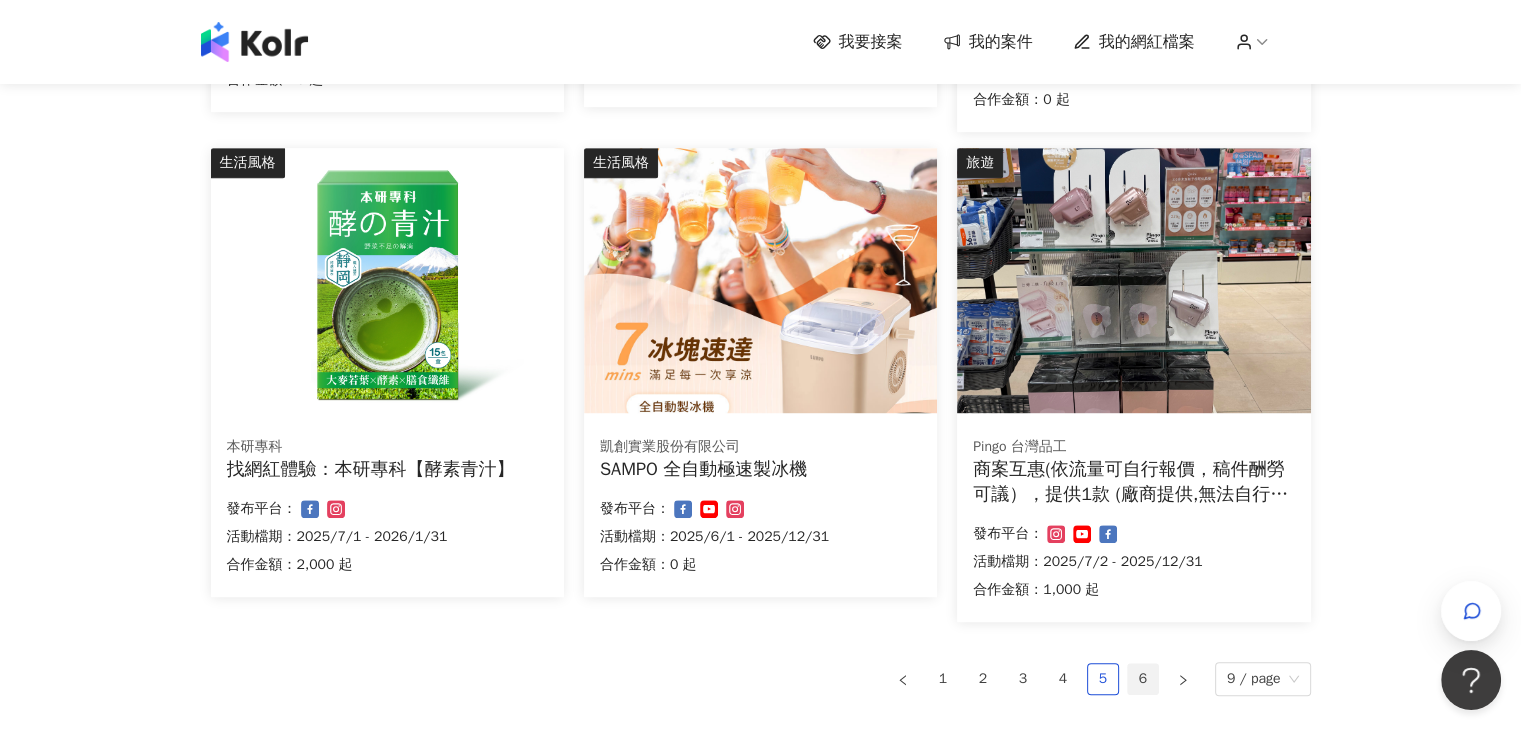 click on "6" at bounding box center (1143, 679) 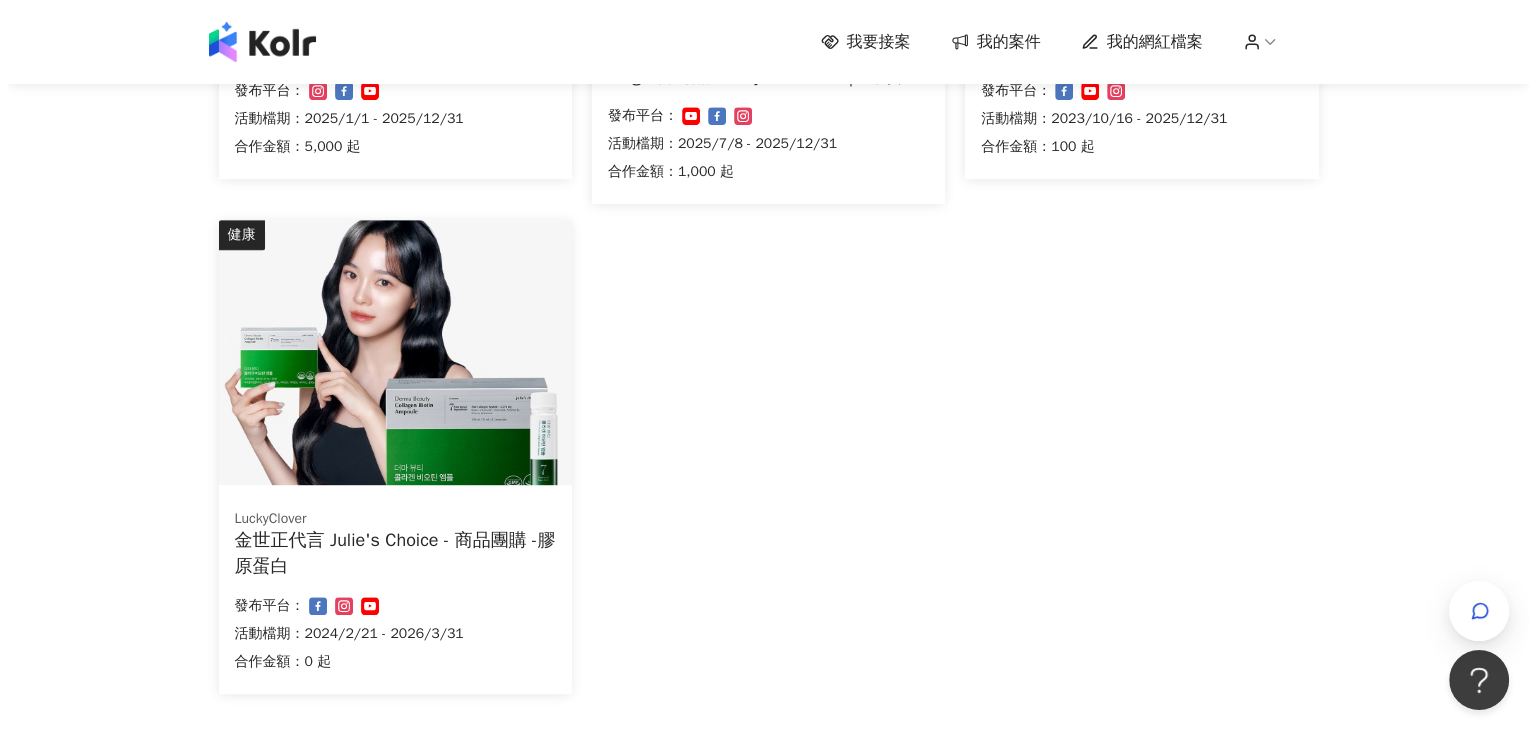 scroll, scrollTop: 1381, scrollLeft: 0, axis: vertical 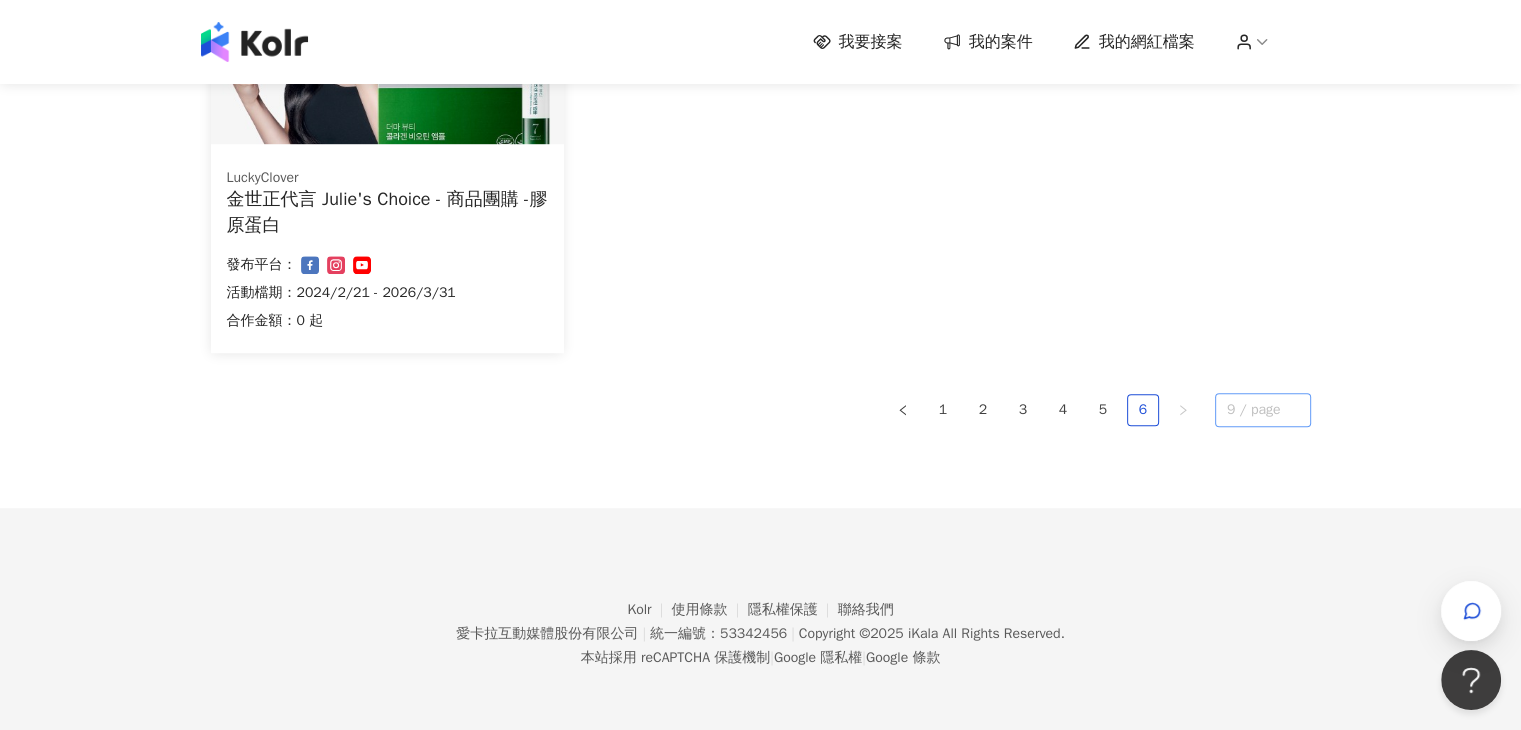 click on "9 / page" at bounding box center (1263, 410) 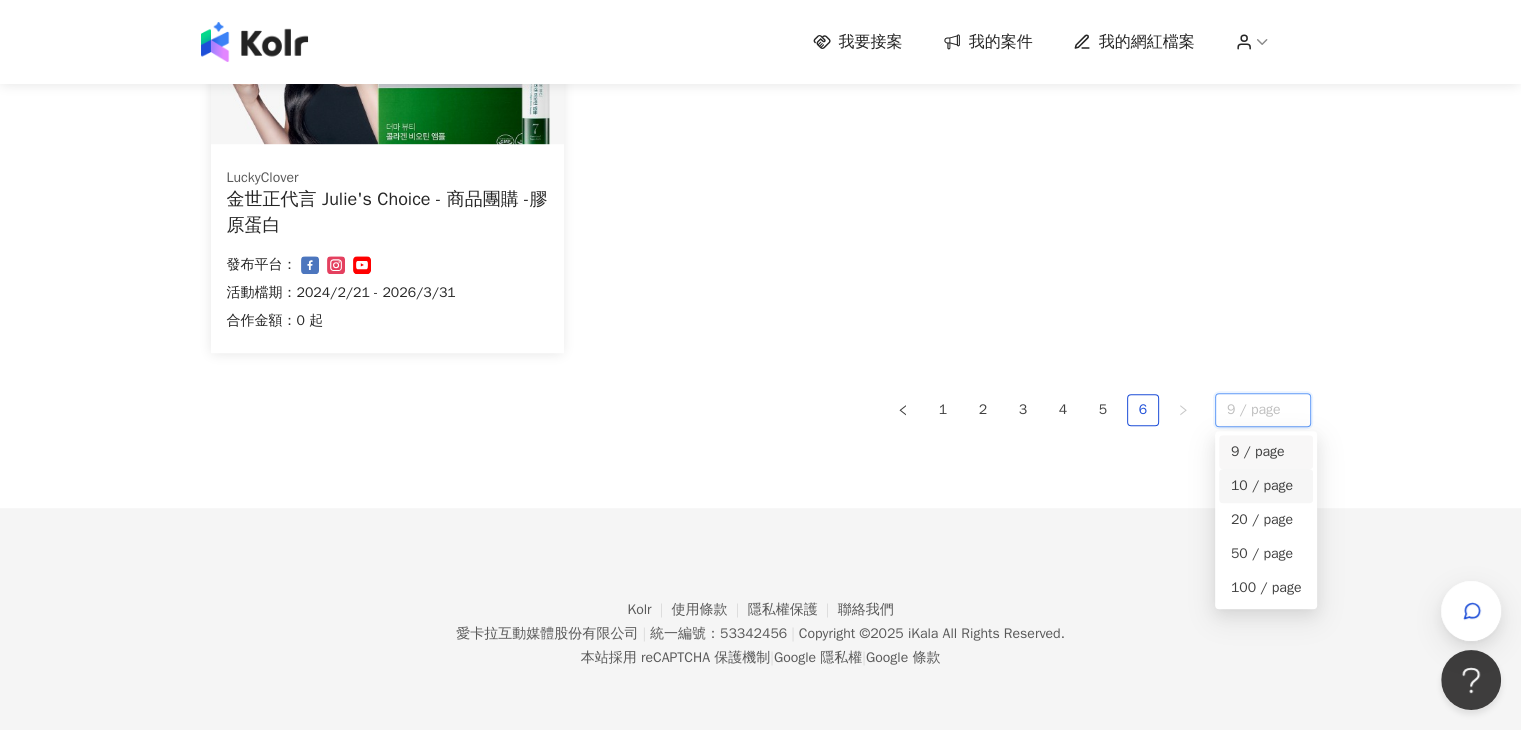 click on "10 / page" at bounding box center (1266, 486) 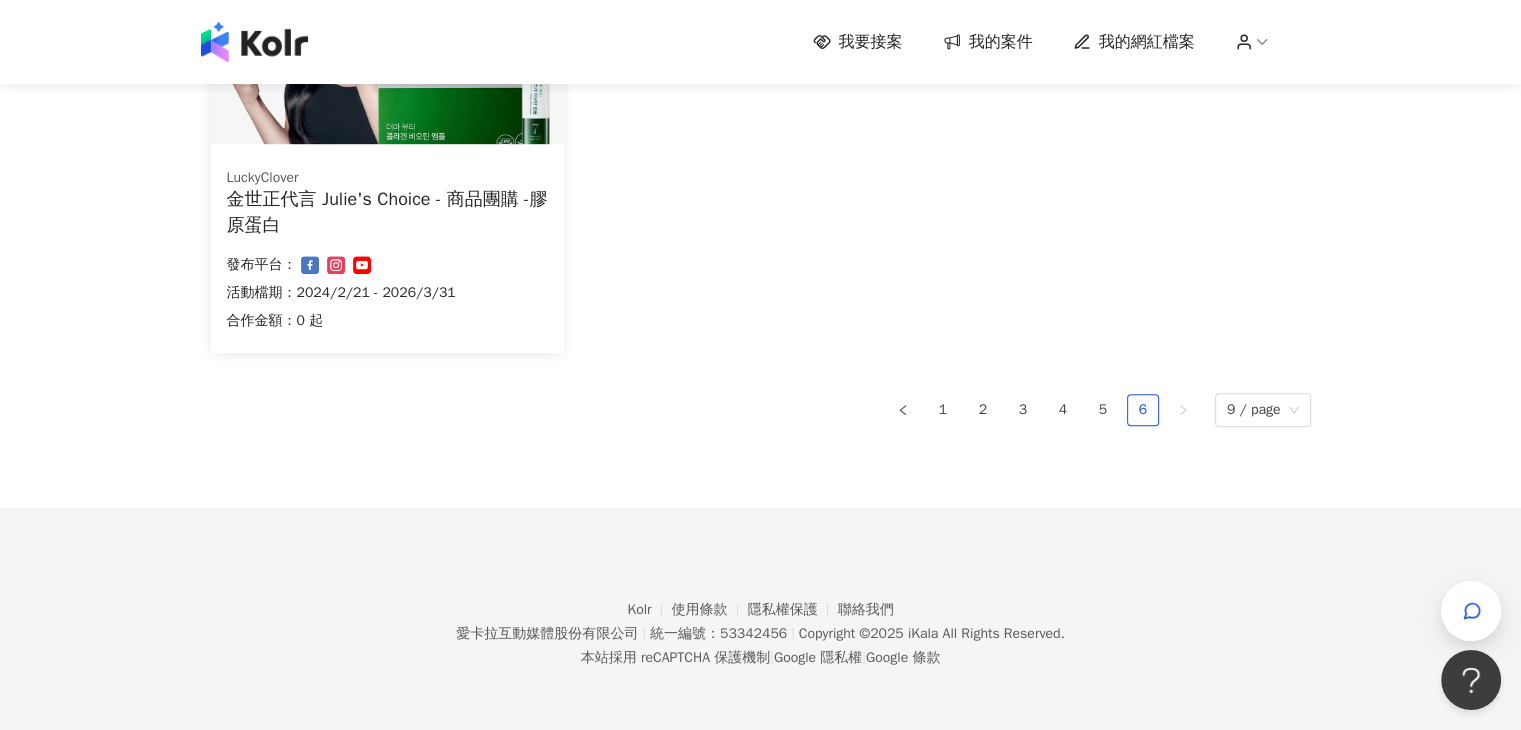 click on "生活風格 凱創實業股份有限公司 SAMPO 5人份窄速洗3in1全自動洗碗機 合作金額： 0 起 發布平台： 活動檔期：[DATE] - [DATE] 旅遊 Klook  Klook Kreator全球計畫 合作金額： 0 起 發布平台： 活動檔期：[DATE] - [DATE] 生活風格 IRIS OHYAMA 烘被機互惠推廣活動 合作金額： 0 起 發布平台： 活動檔期：[DATE] - [DATE] 健康 ZCJ BEAUTY / 每美生醫 日日系列合作專案 合作金額： 5,000 起 發布平台： 活動檔期：[DATE] - [DATE] 美妝時尚 Pingo 台灣品工 【使用心得開箱募集】【提供1尺寸】 Pingo 台灣品工 Royal K9 Plus｜ 外噴式負離子加長電棒-革命進化款 合作金額： 1,000 起 發布平台： 活動檔期：[DATE] - [DATE] 旅遊 石人設計 石人設計分潤行銷夥伴招募 合作金額： 100 起 發布平台： 活動檔期：[DATE] - [DATE] 健康 LuckyClover 金世正代言 Julie's Choice - 商品團購 -膠原蛋白 合作金額：" at bounding box center (761, -354) 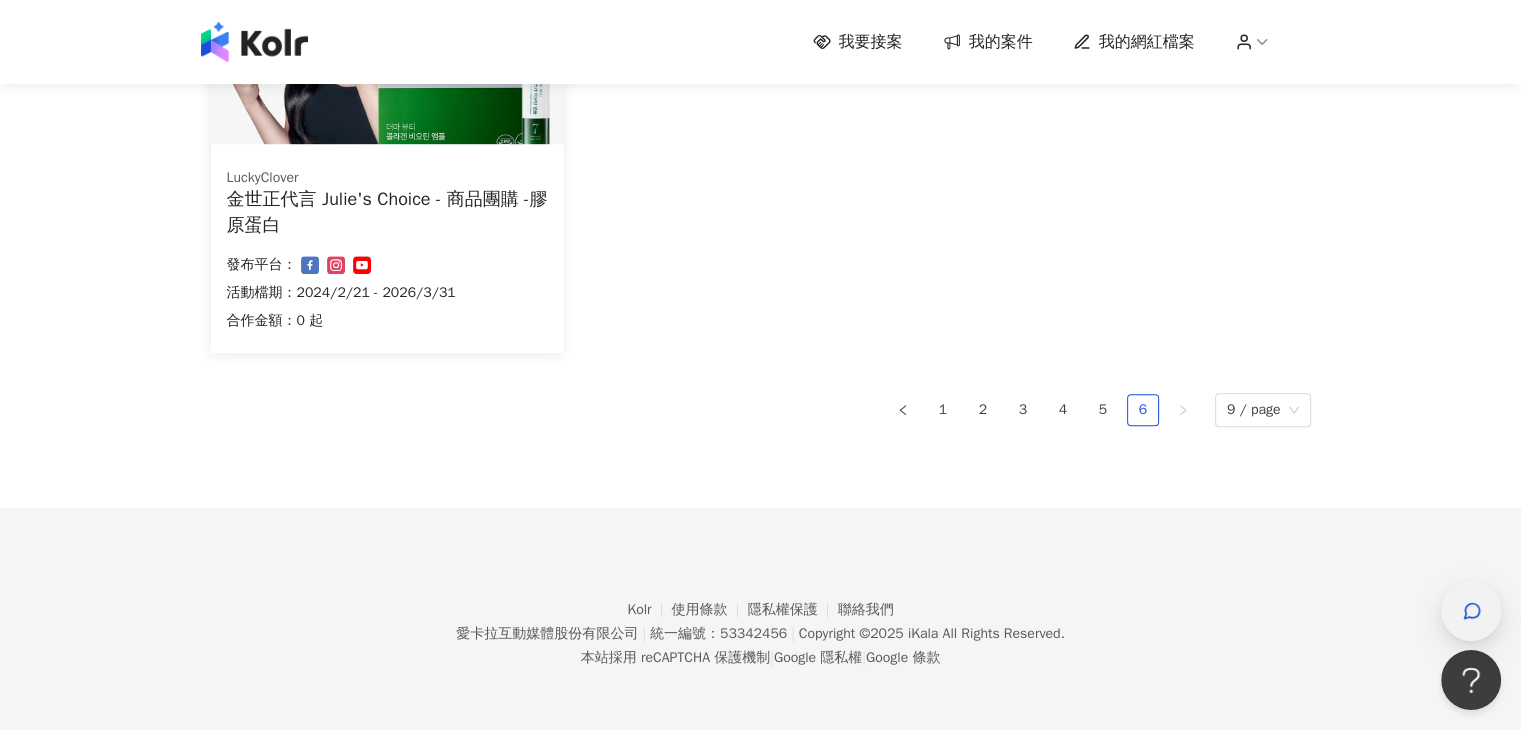 click 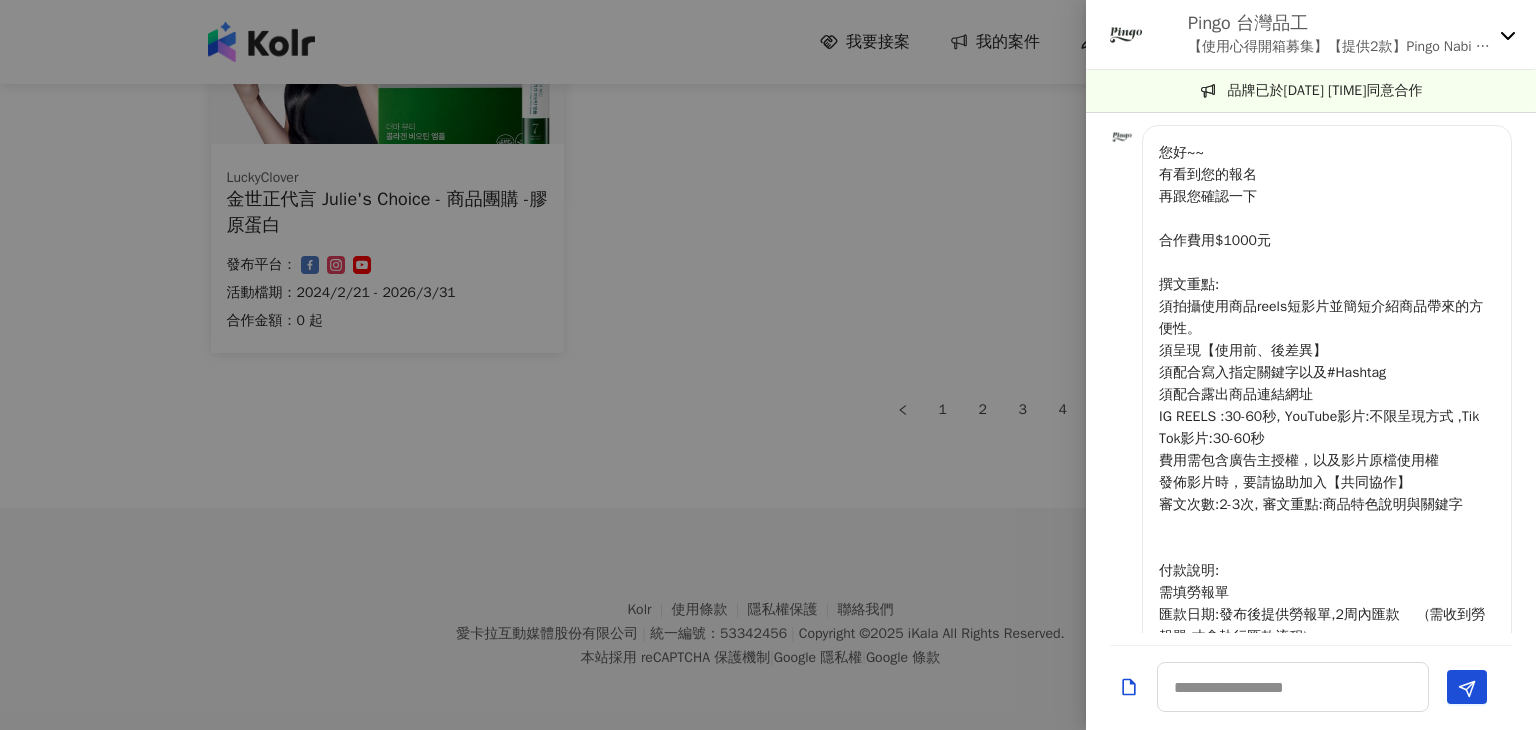 scroll, scrollTop: 1992, scrollLeft: 0, axis: vertical 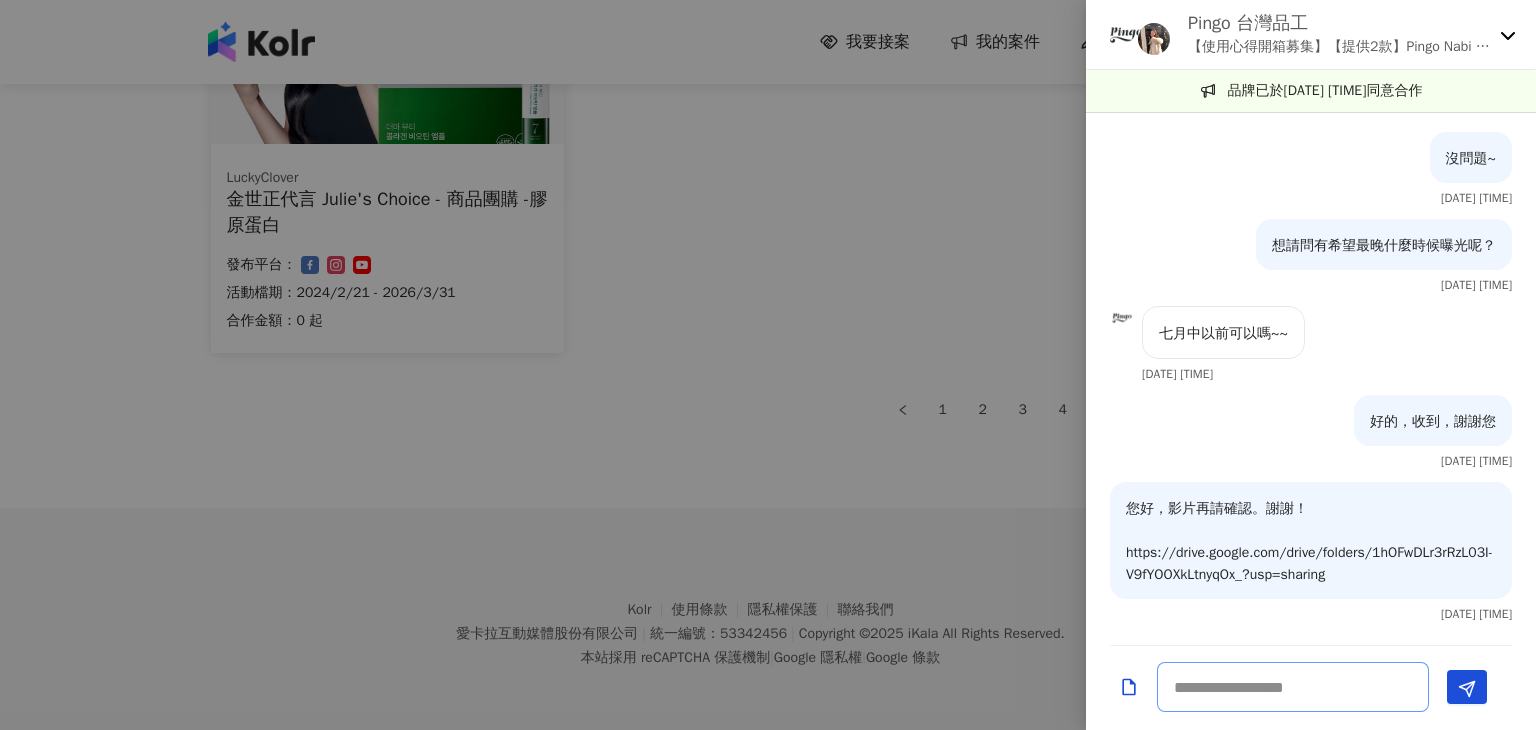 click at bounding box center (1293, 687) 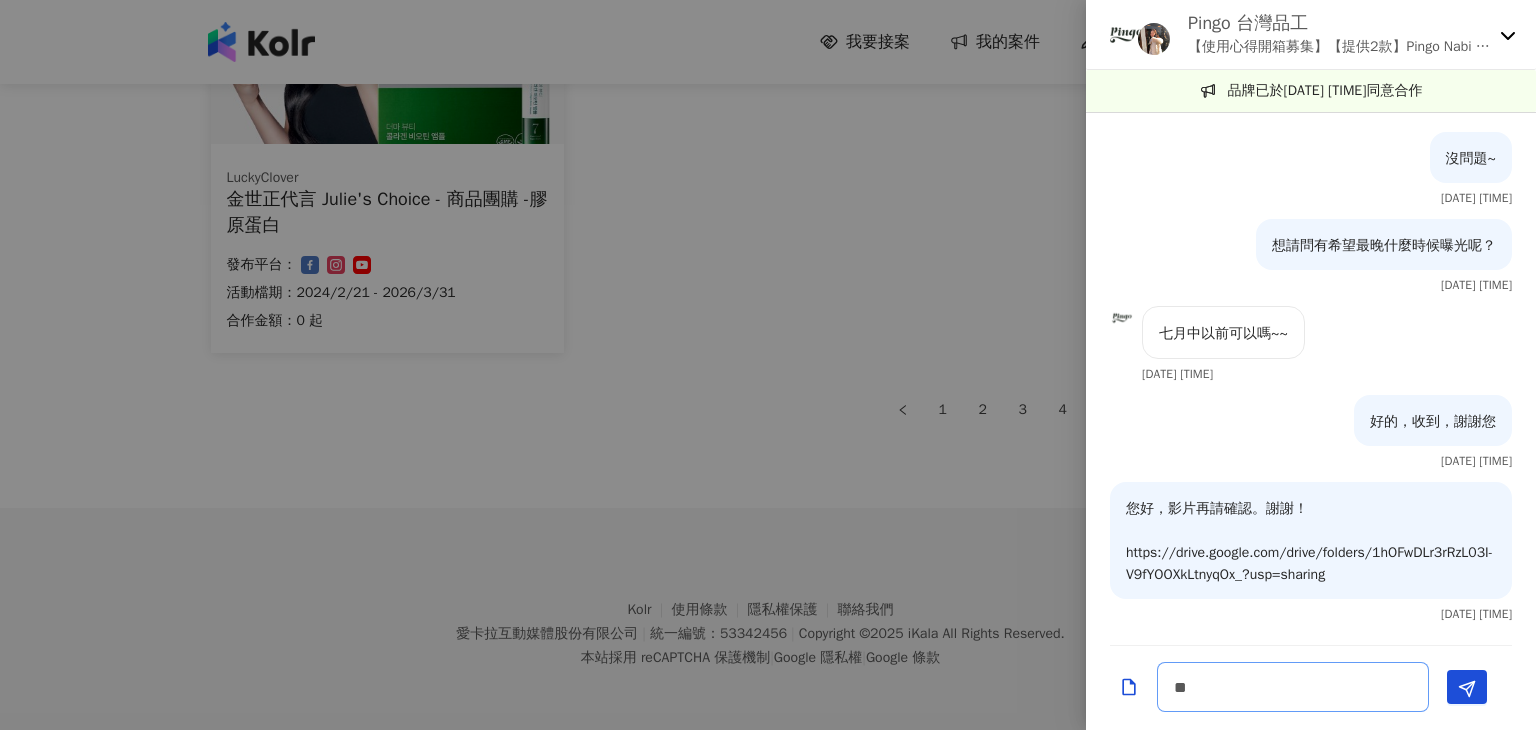 type on "*" 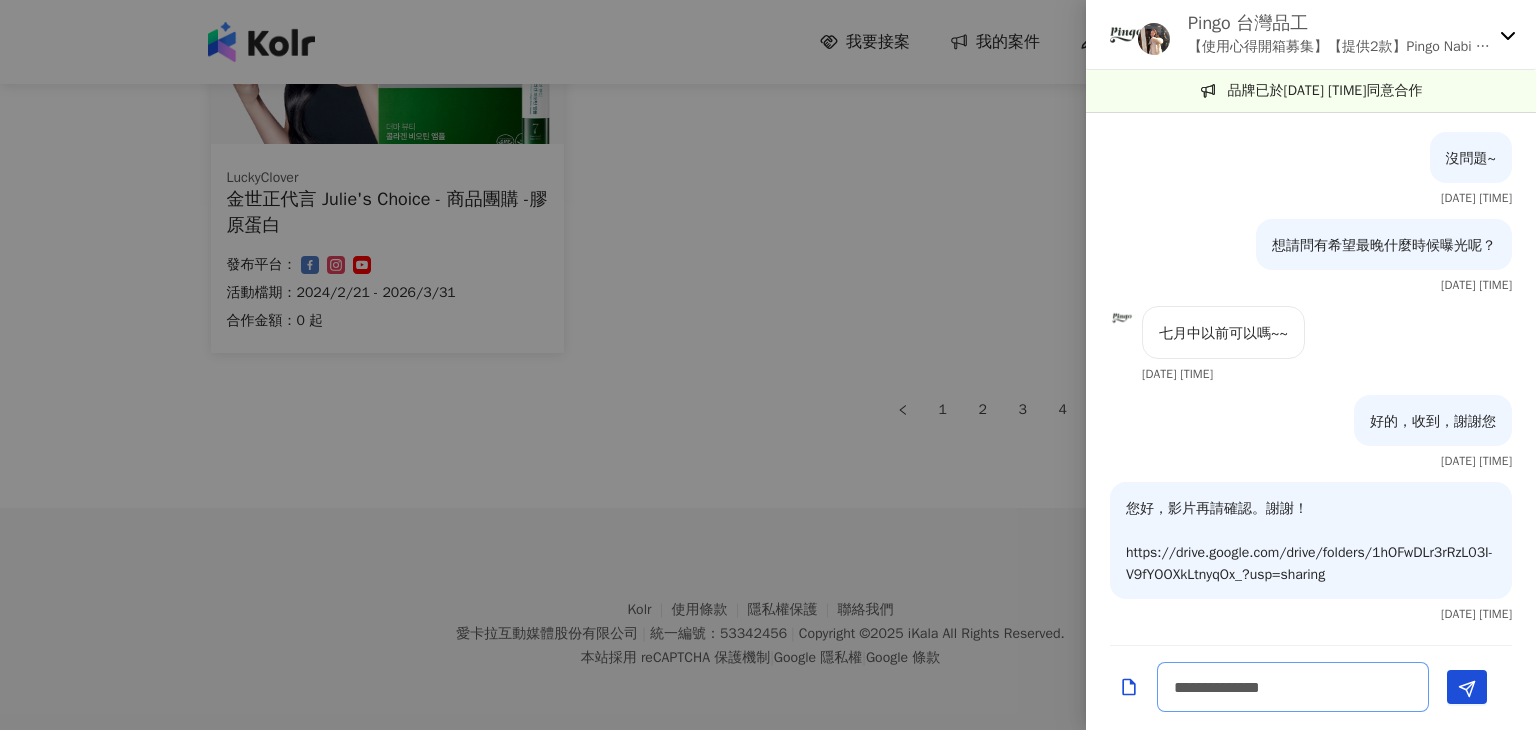 scroll, scrollTop: 0, scrollLeft: 0, axis: both 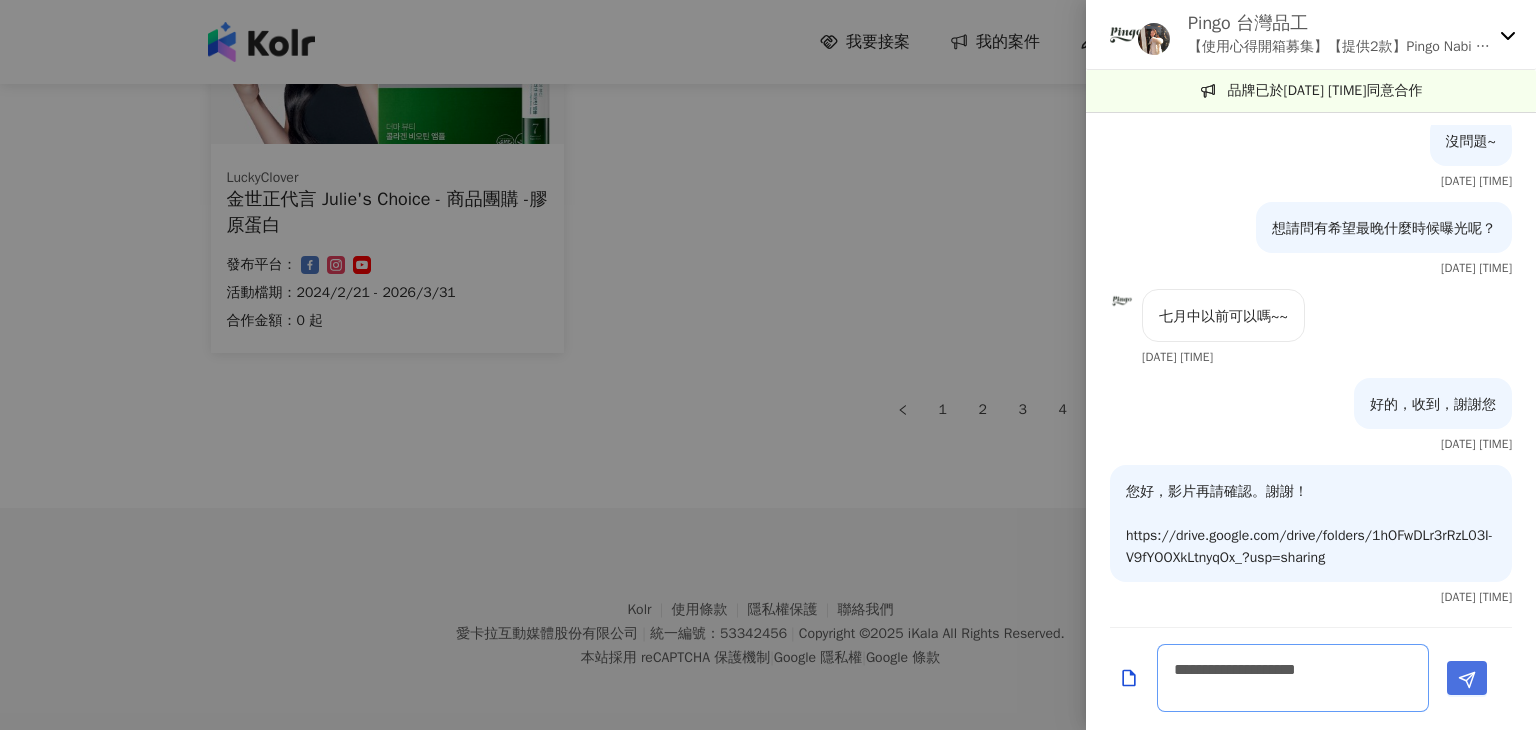 type on "**********" 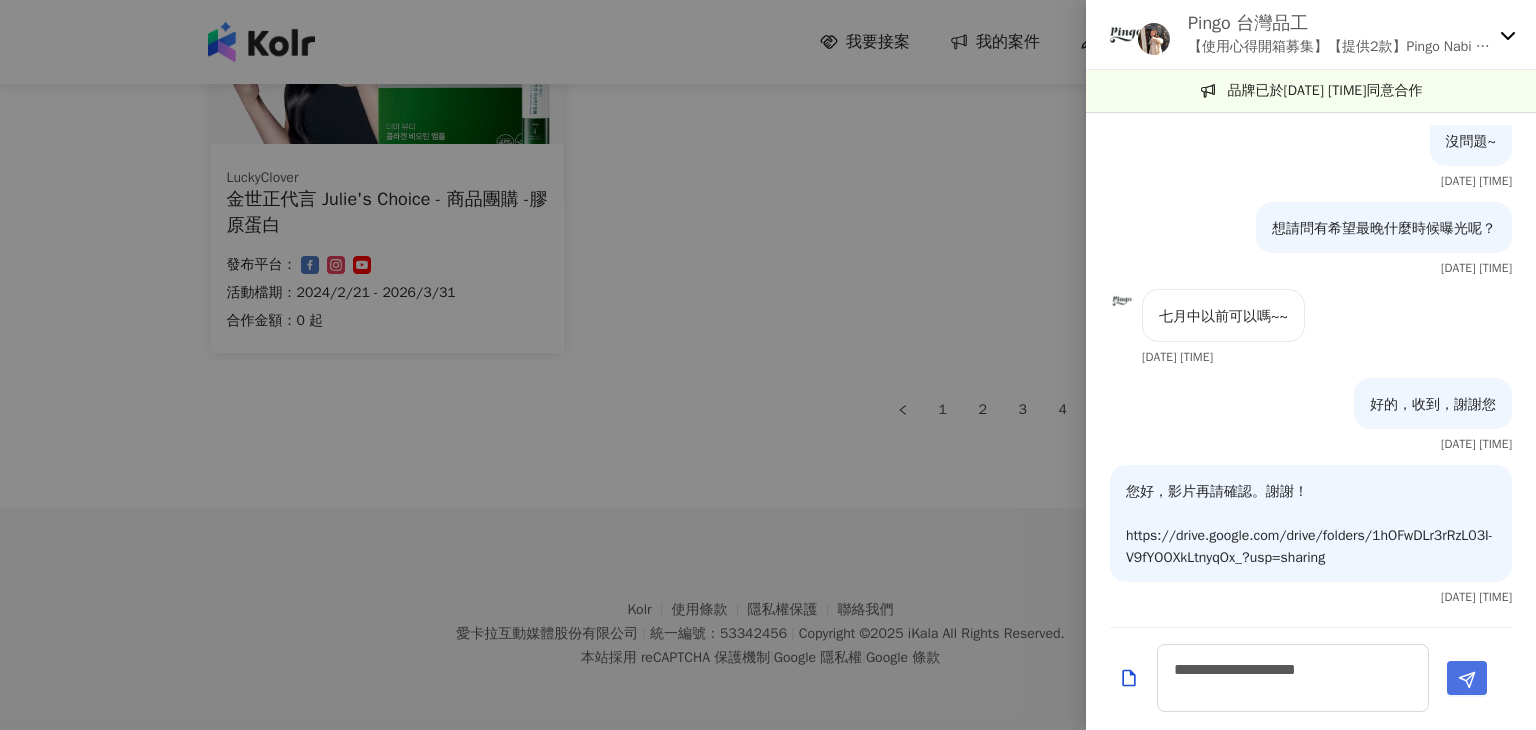 click at bounding box center [1467, 678] 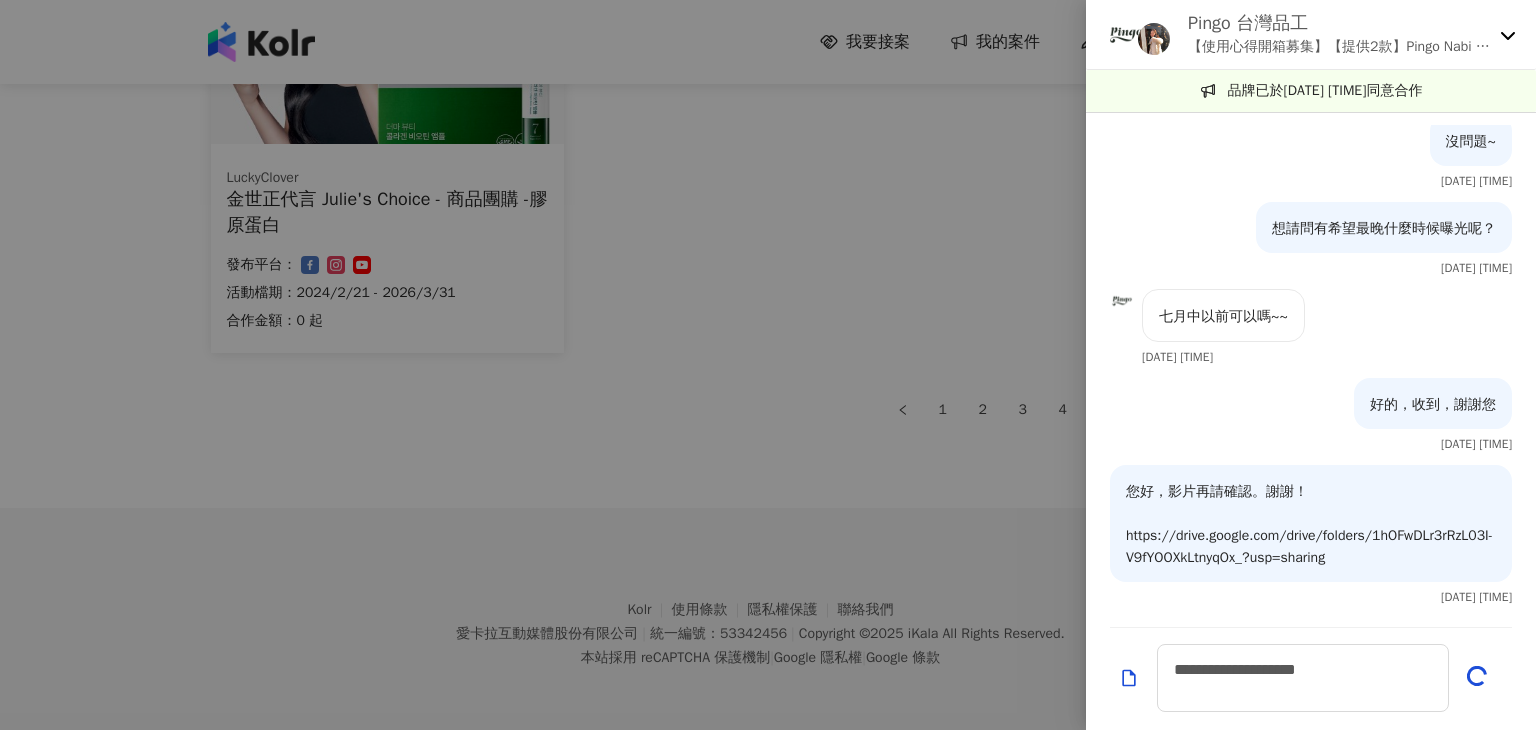 type 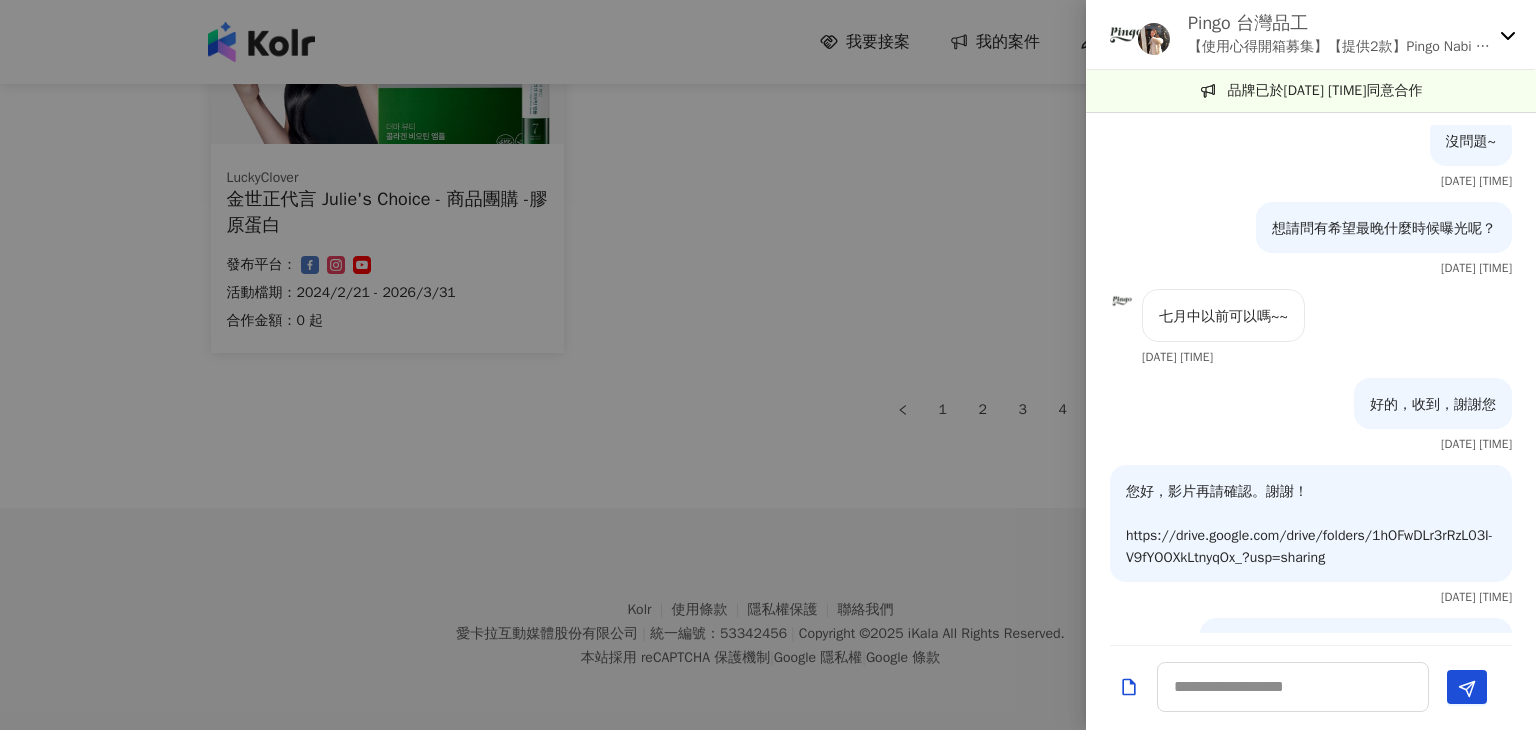scroll, scrollTop: 2079, scrollLeft: 0, axis: vertical 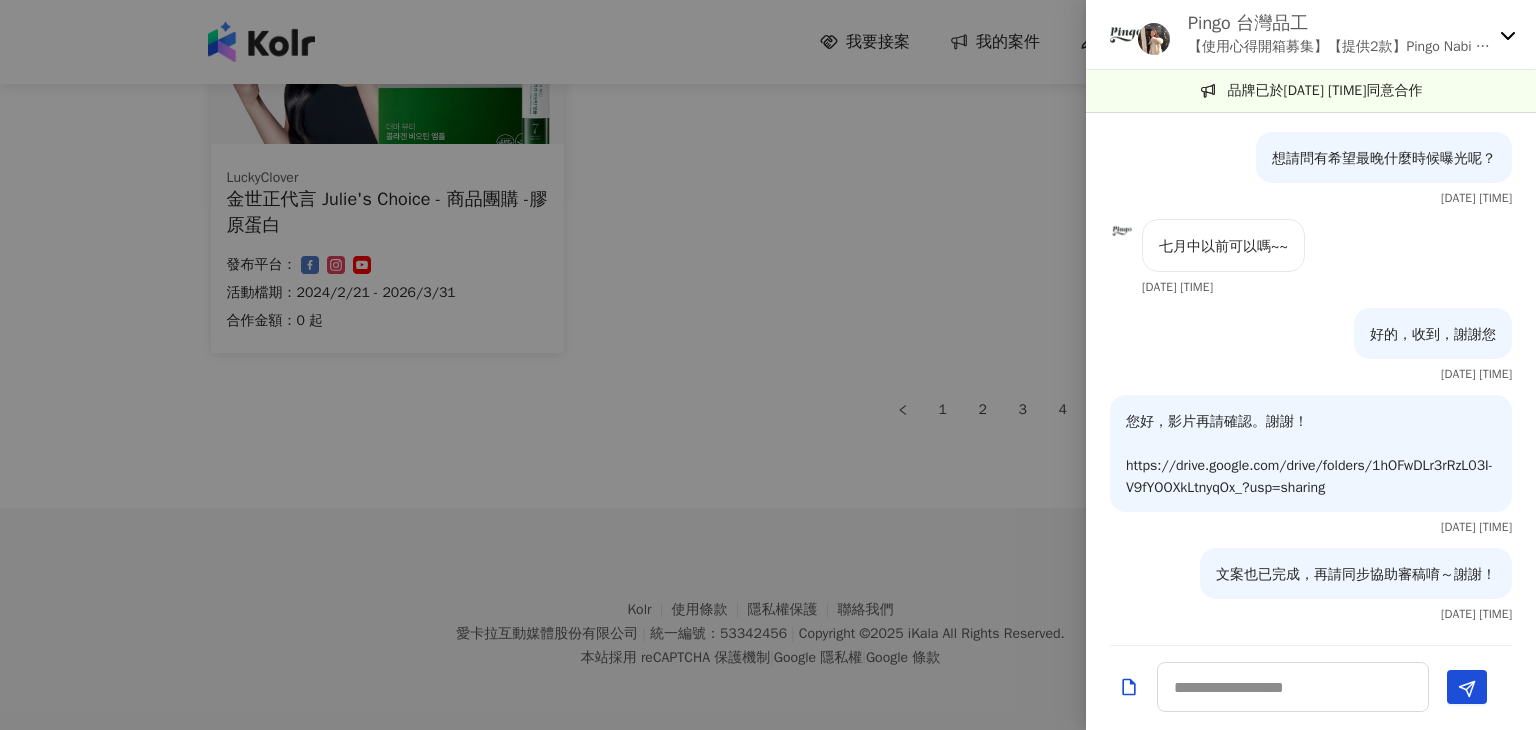 click at bounding box center [768, 365] 